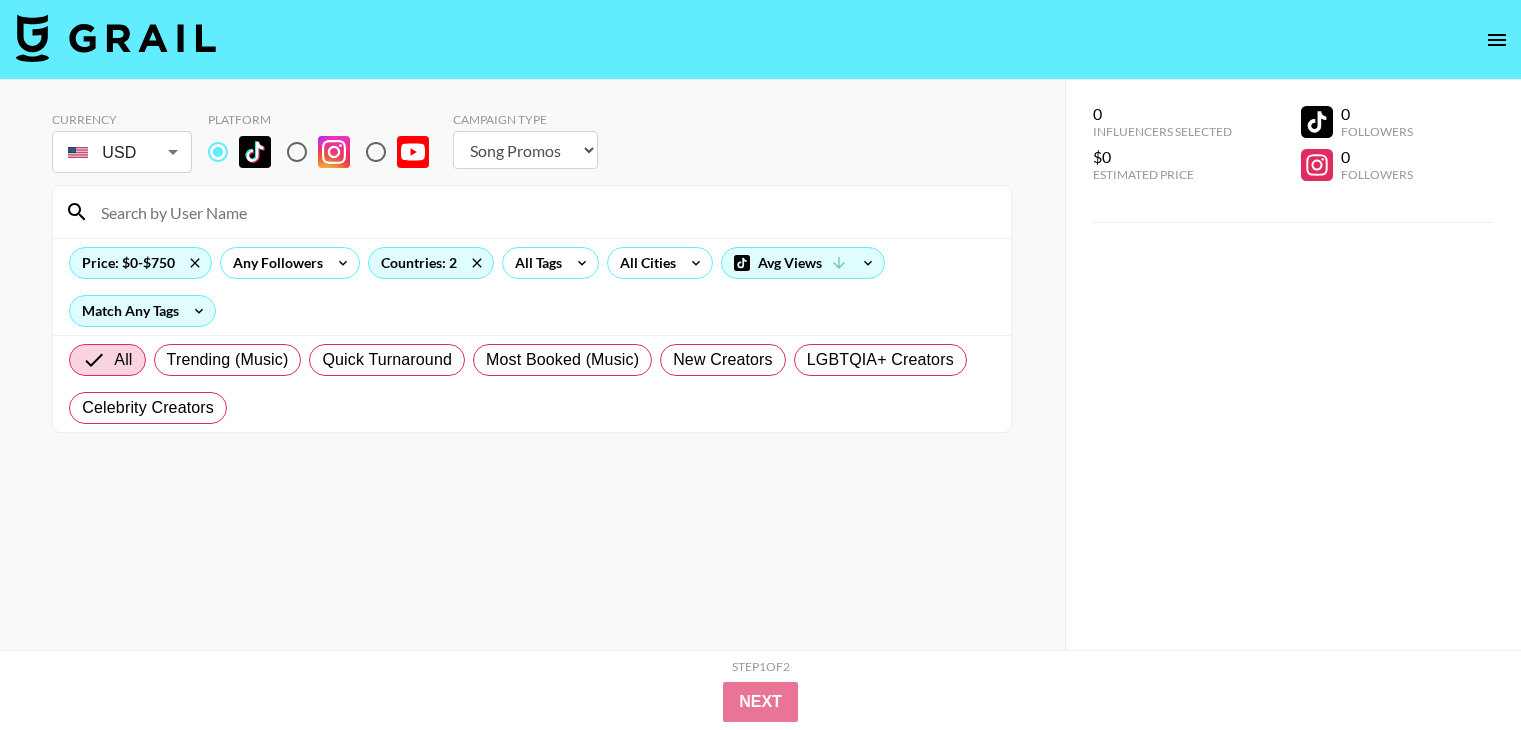 select on "Song" 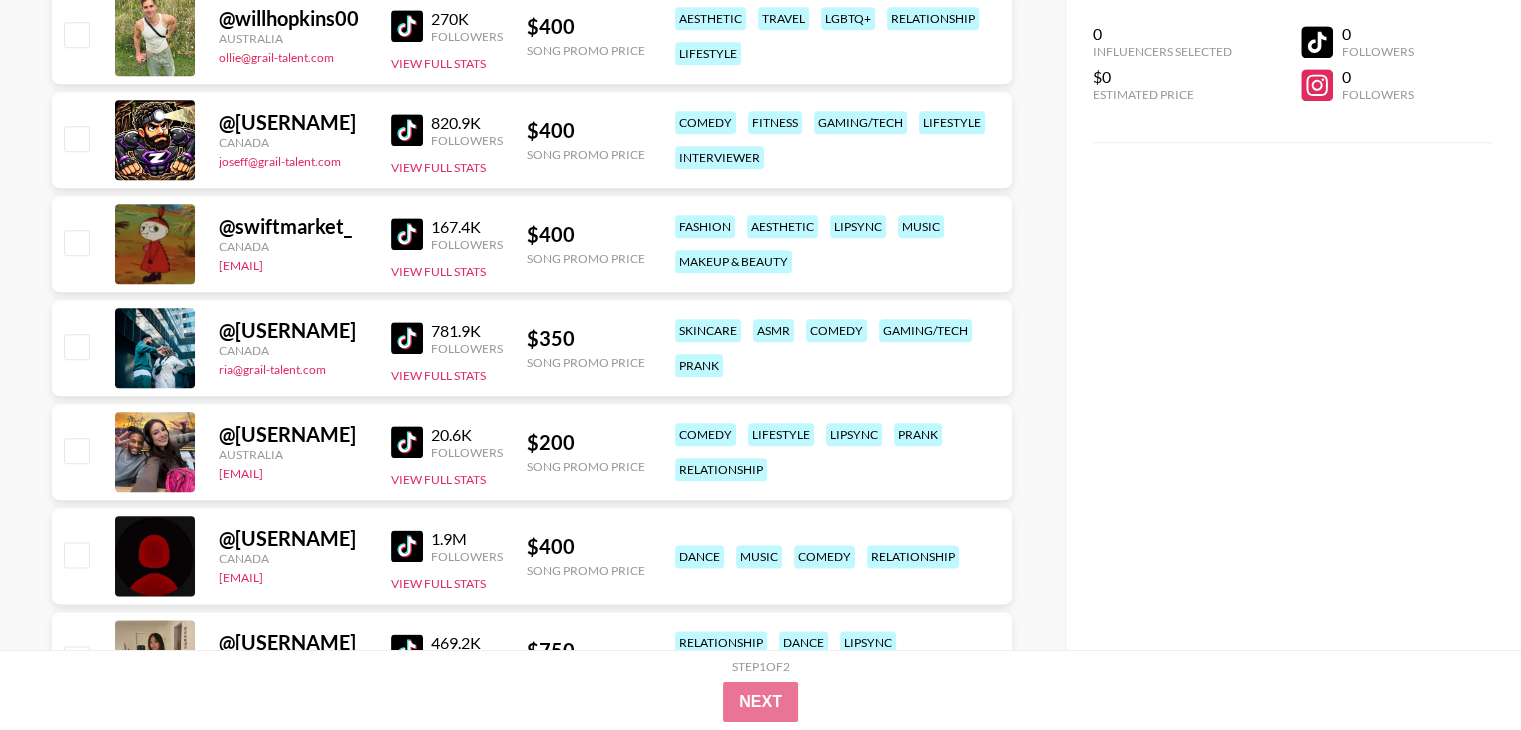 click at bounding box center (407, 442) 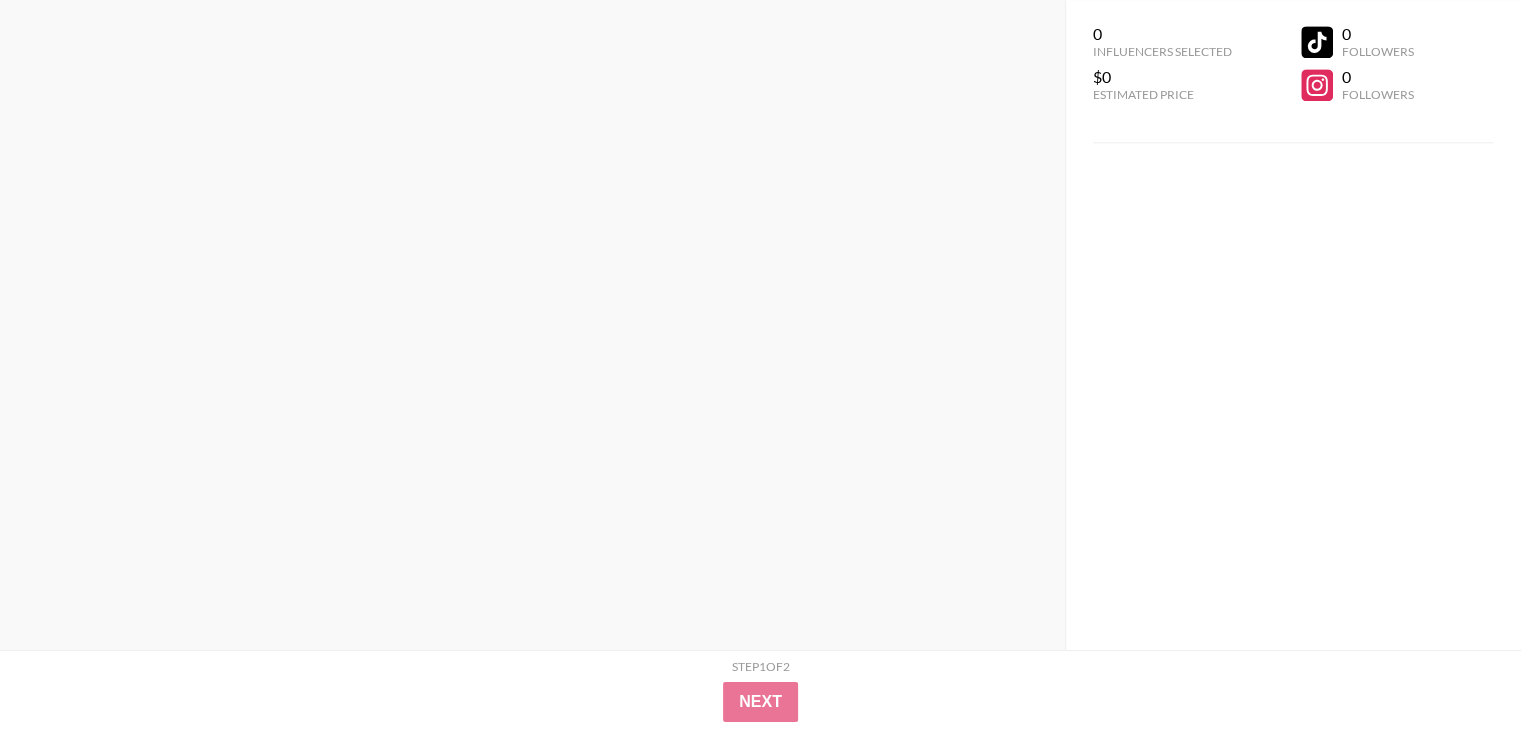 scroll, scrollTop: 0, scrollLeft: 0, axis: both 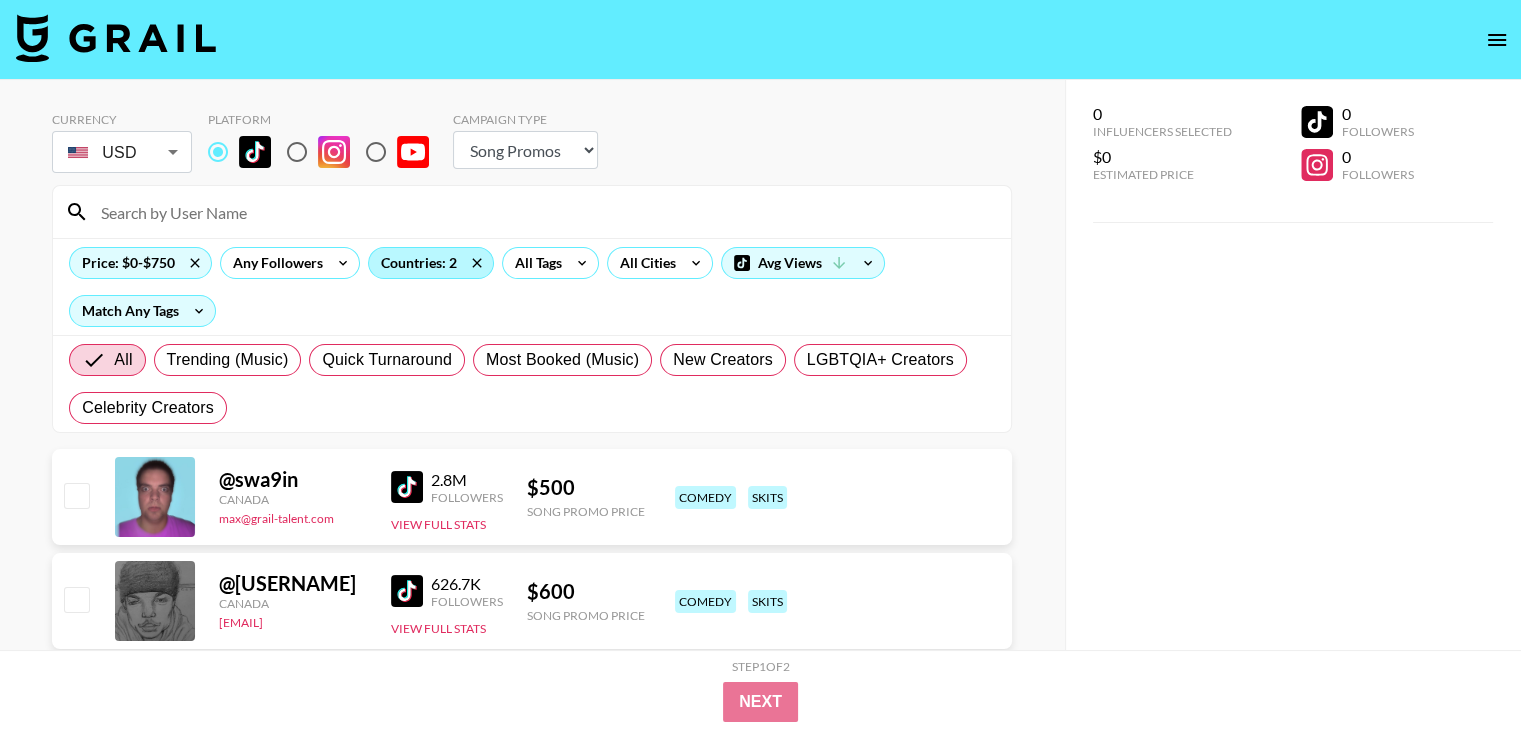click on "Countries: 2" at bounding box center (431, 263) 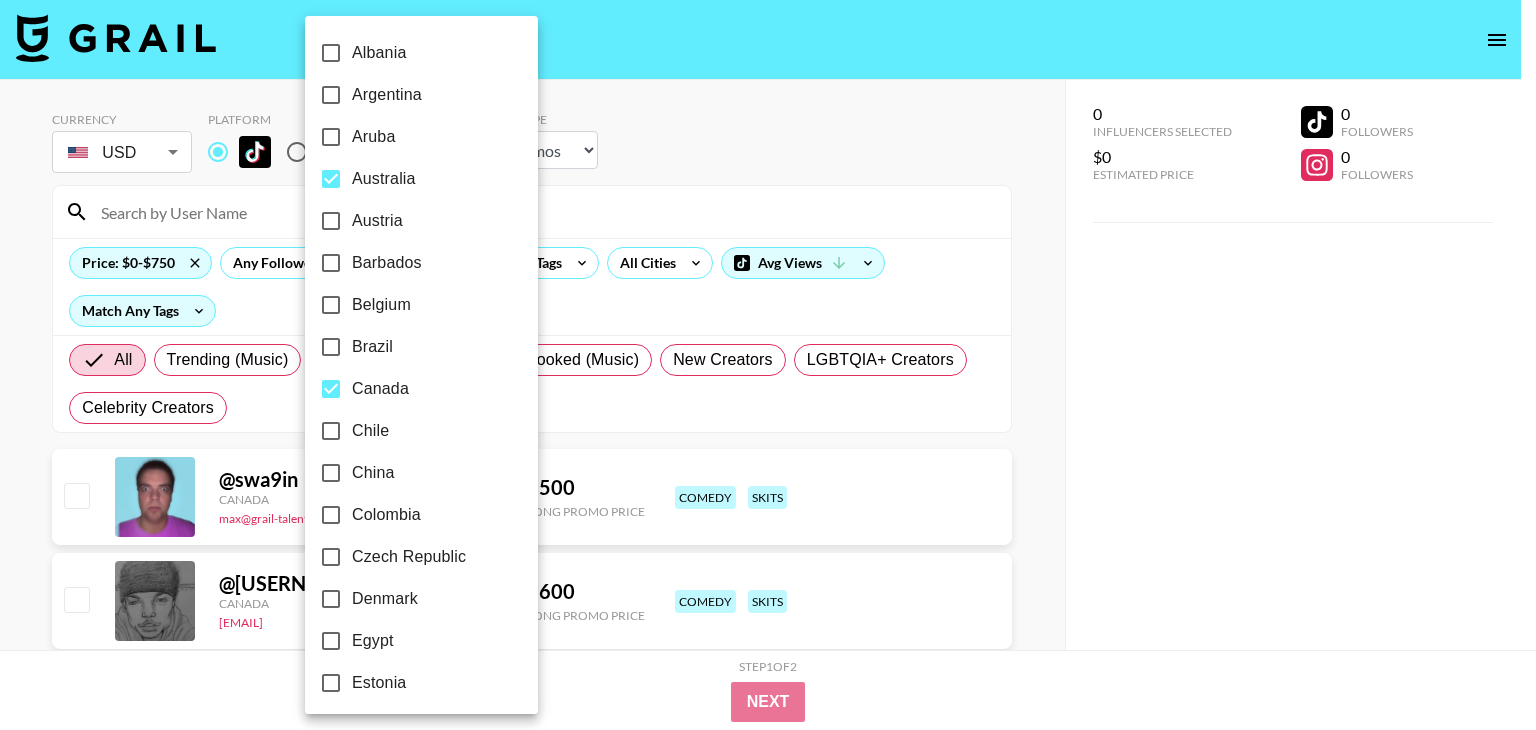 click on "Australia" at bounding box center [384, 179] 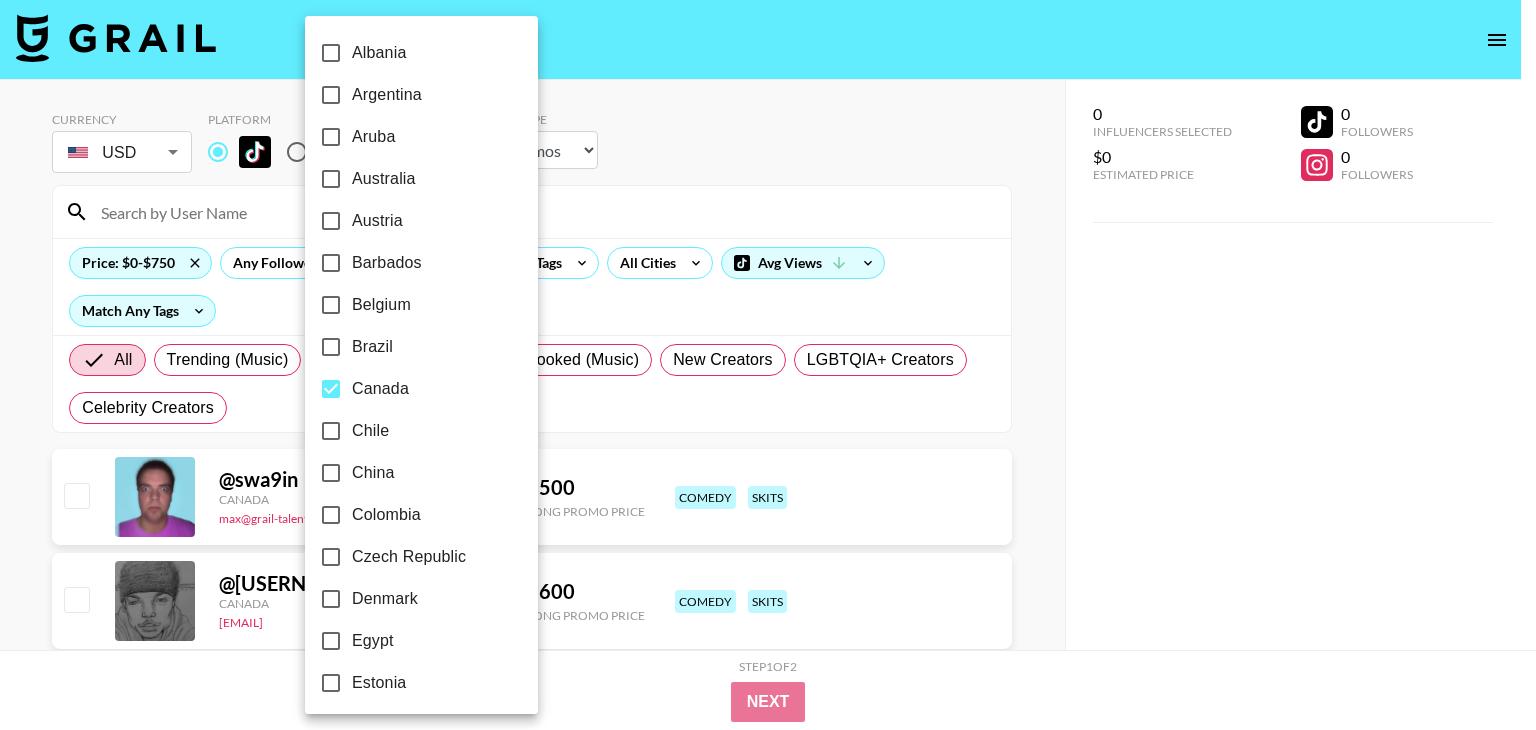 click at bounding box center [768, 365] 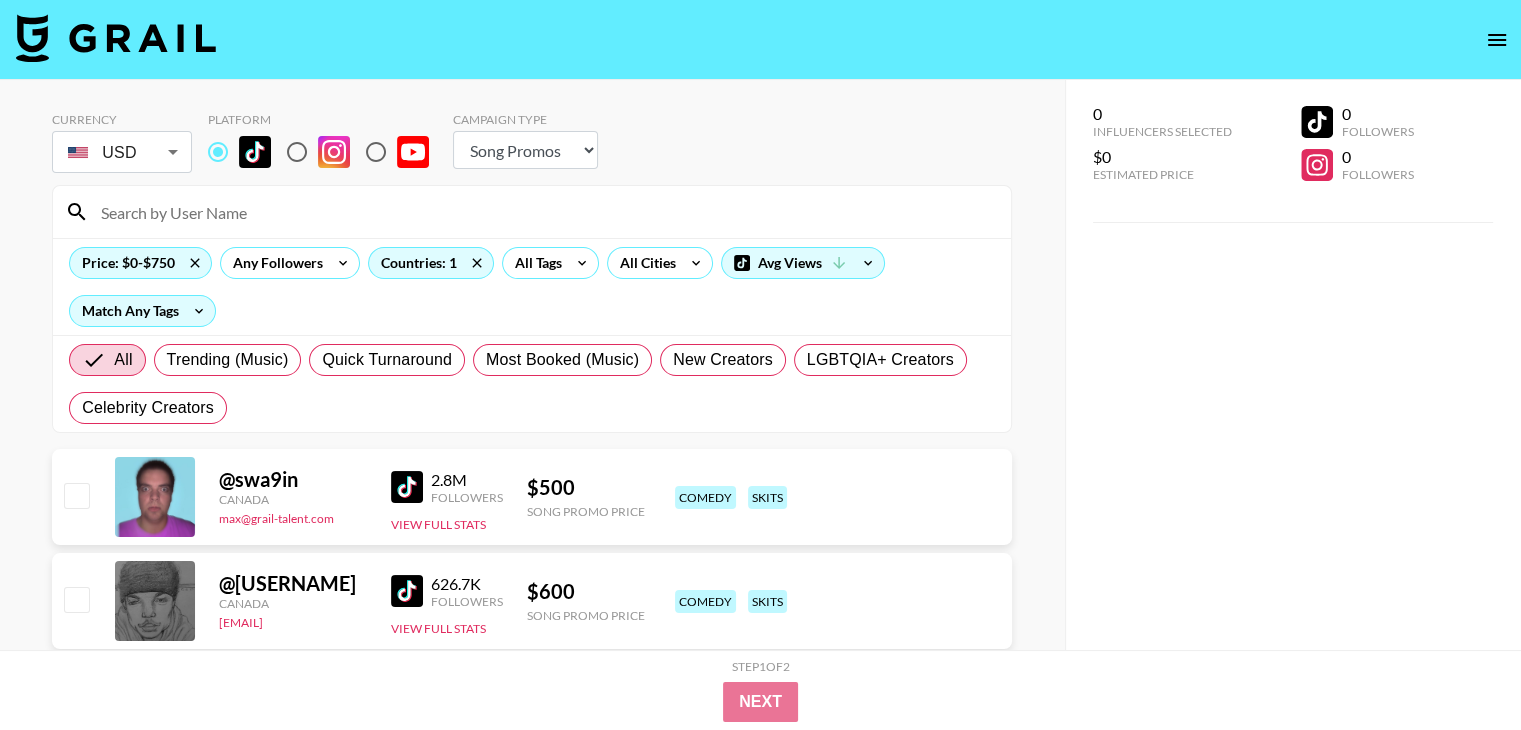 click on "Currency USD USD ​ Platform Campaign Type Choose Type... Song Promos Brand Promos Price: $0-$750 Any Followers Countries: 1 All Tags All Cities Avg Views Match Any Tags All Trending (Music) Quick Turnaround Most Booked (Music) New Creators LGBTQIA+ Creators Celebrity Creators @ [USERNAME] Canada [EMAIL] [NUM] Followers View Full Stats   $ [PRICE] Song Promo Price comedy skits @ [USERNAME] Canada [EMAIL] [NUM] Followers View Full Stats   $ [PRICE] Song Promo Price music lifestyle comedy reviews music curator @ [USERNAME] Canada [EMAIL] [NUM] Followers View Full Stats   $ [PRICE] Song Promo Price skincare gaming/tech lipsync haircare food & drink @ [USERNAME] Canada [NUM] Followers   $" at bounding box center (532, 11572) 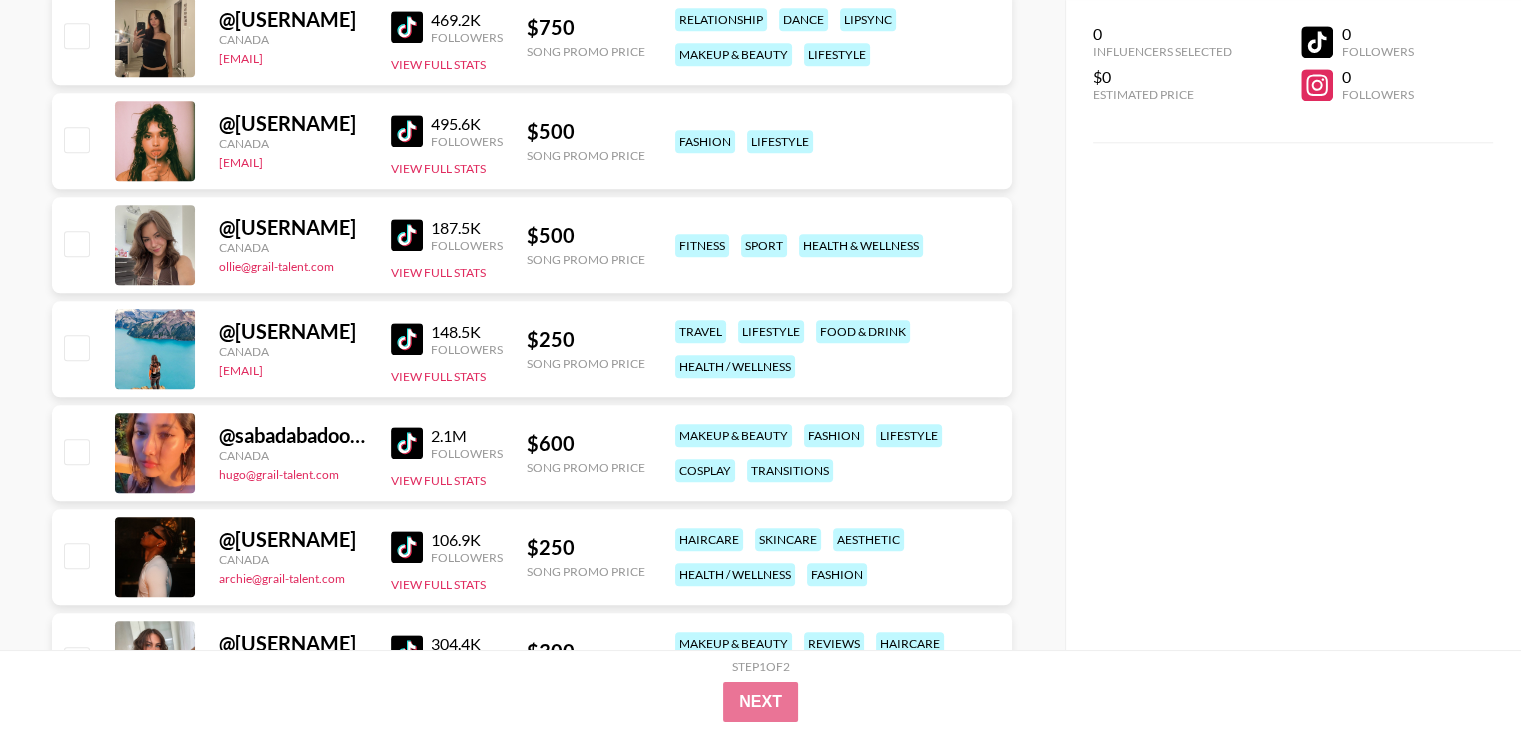 scroll, scrollTop: 2160, scrollLeft: 0, axis: vertical 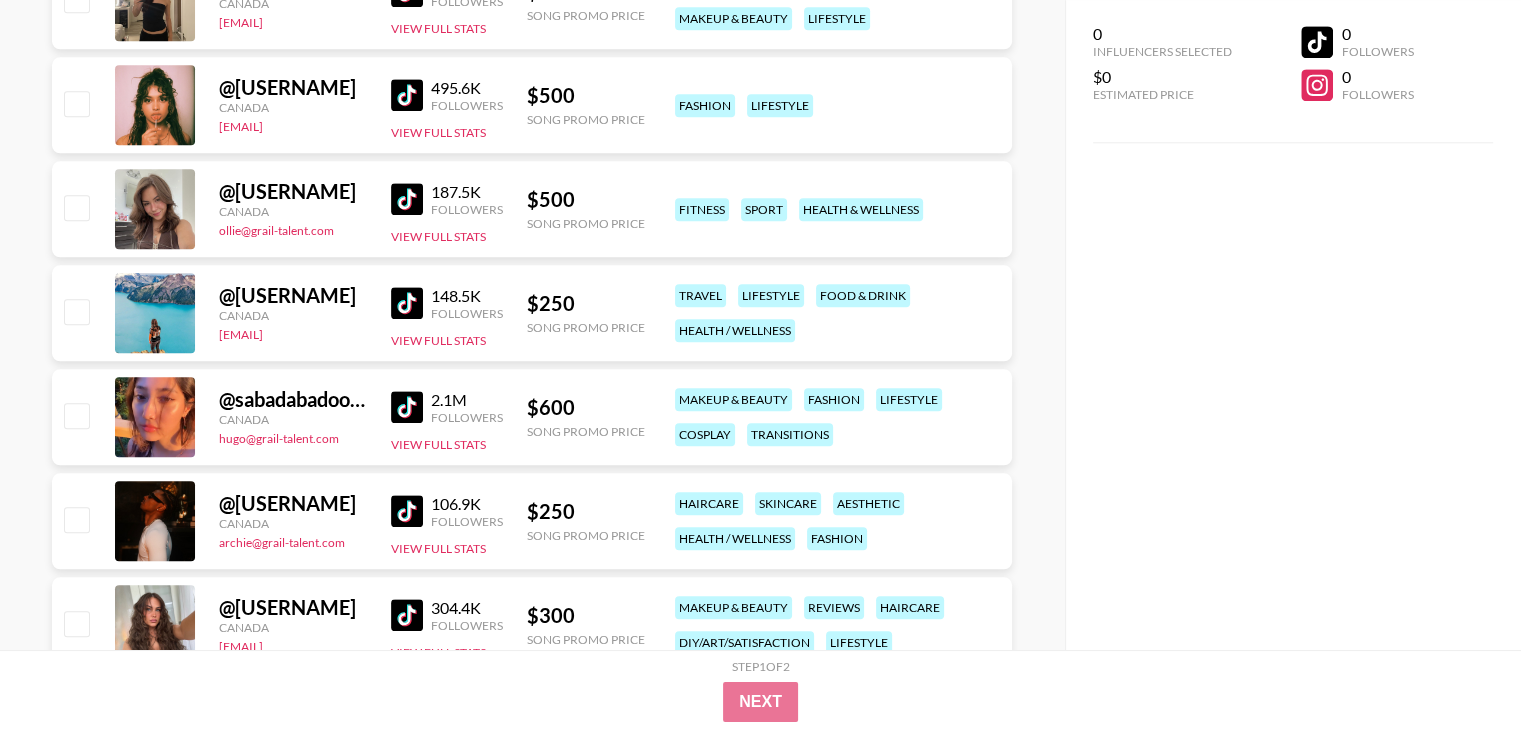 click at bounding box center (407, 303) 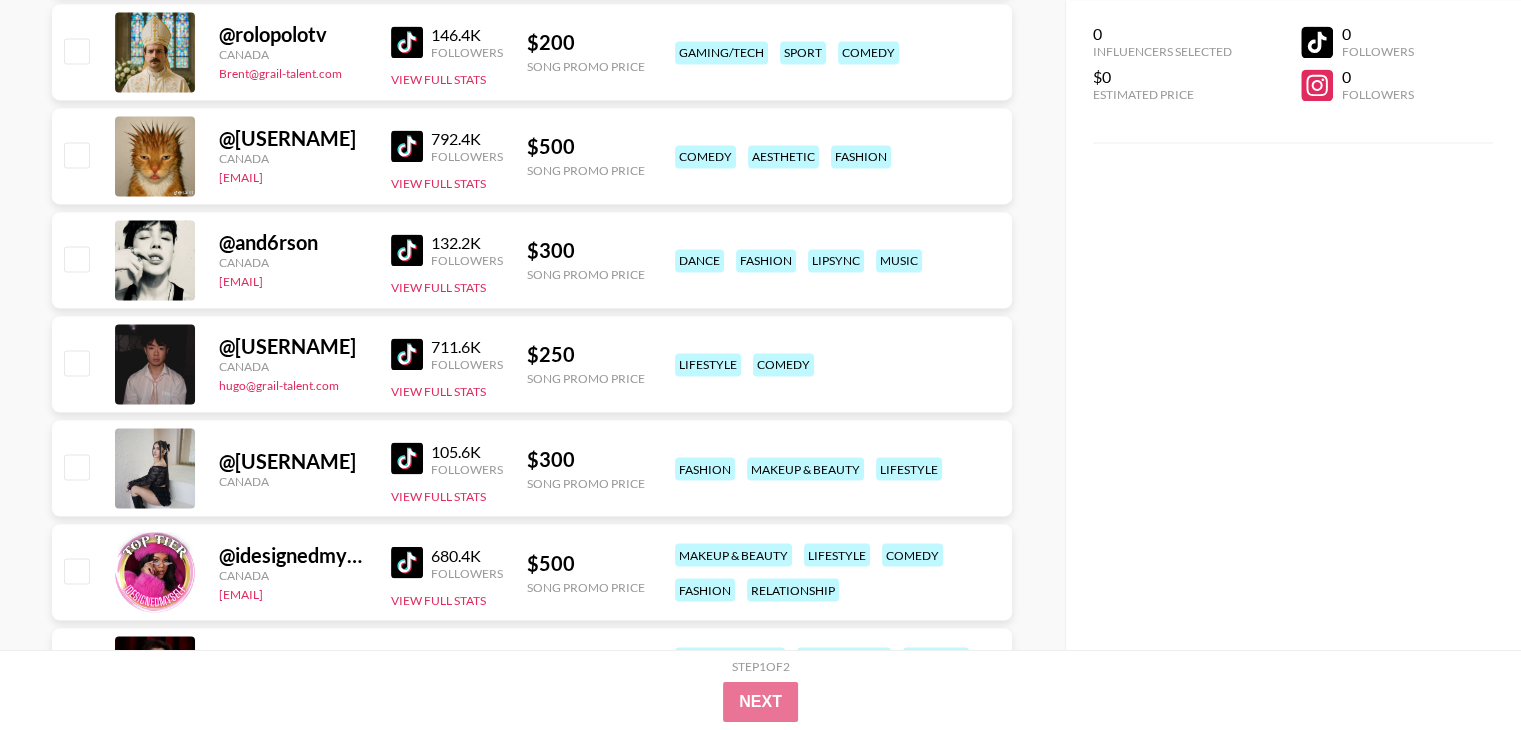 scroll, scrollTop: 3360, scrollLeft: 0, axis: vertical 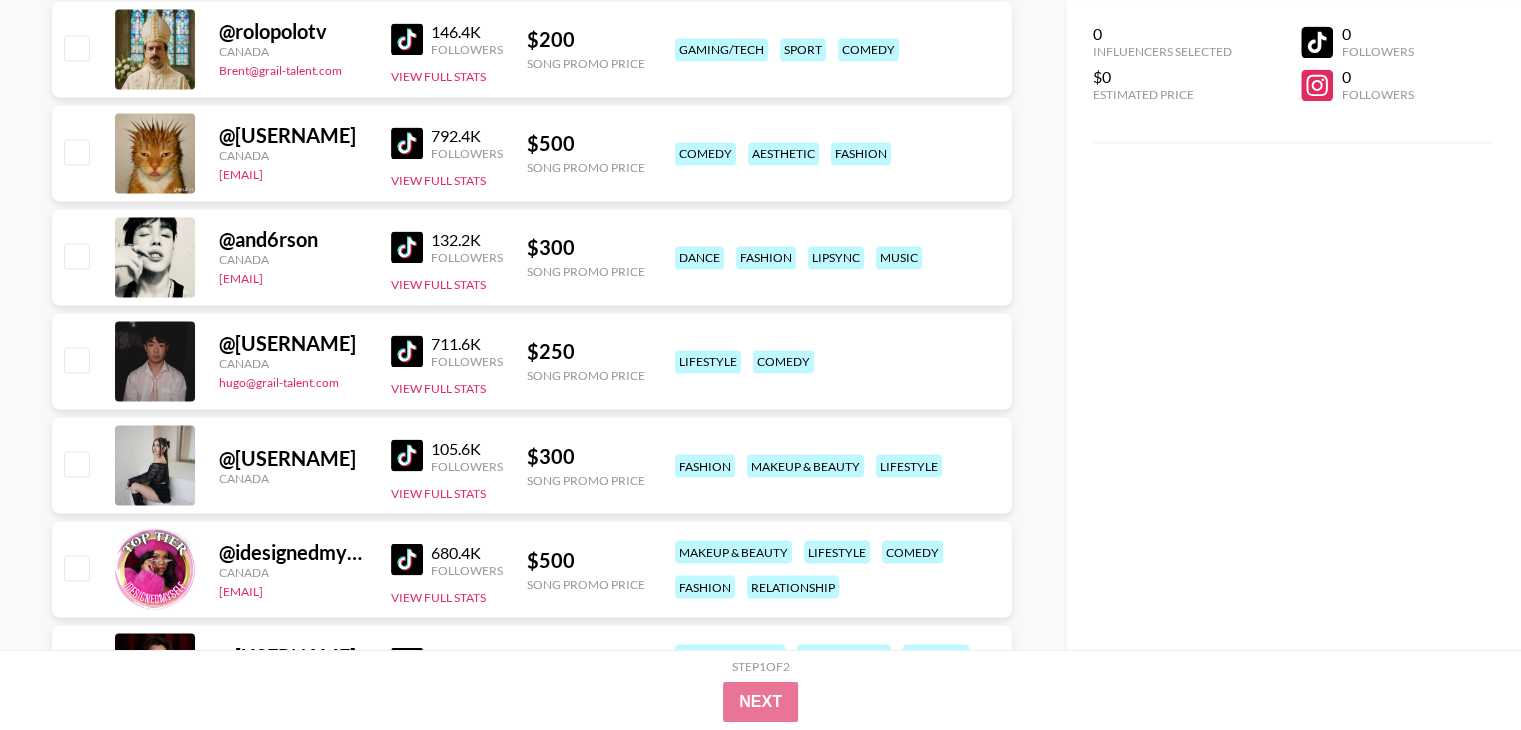 click at bounding box center (407, 351) 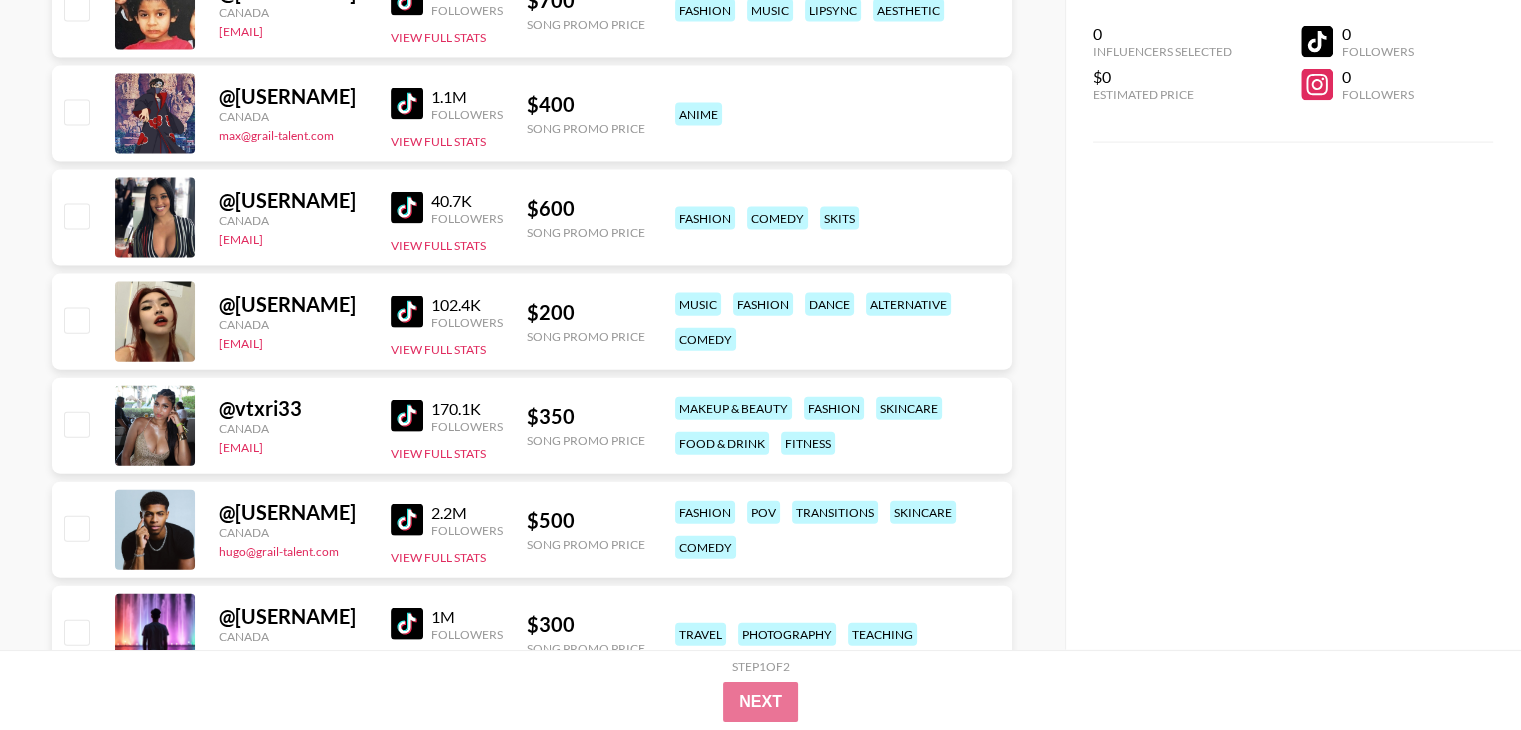 scroll, scrollTop: 4440, scrollLeft: 0, axis: vertical 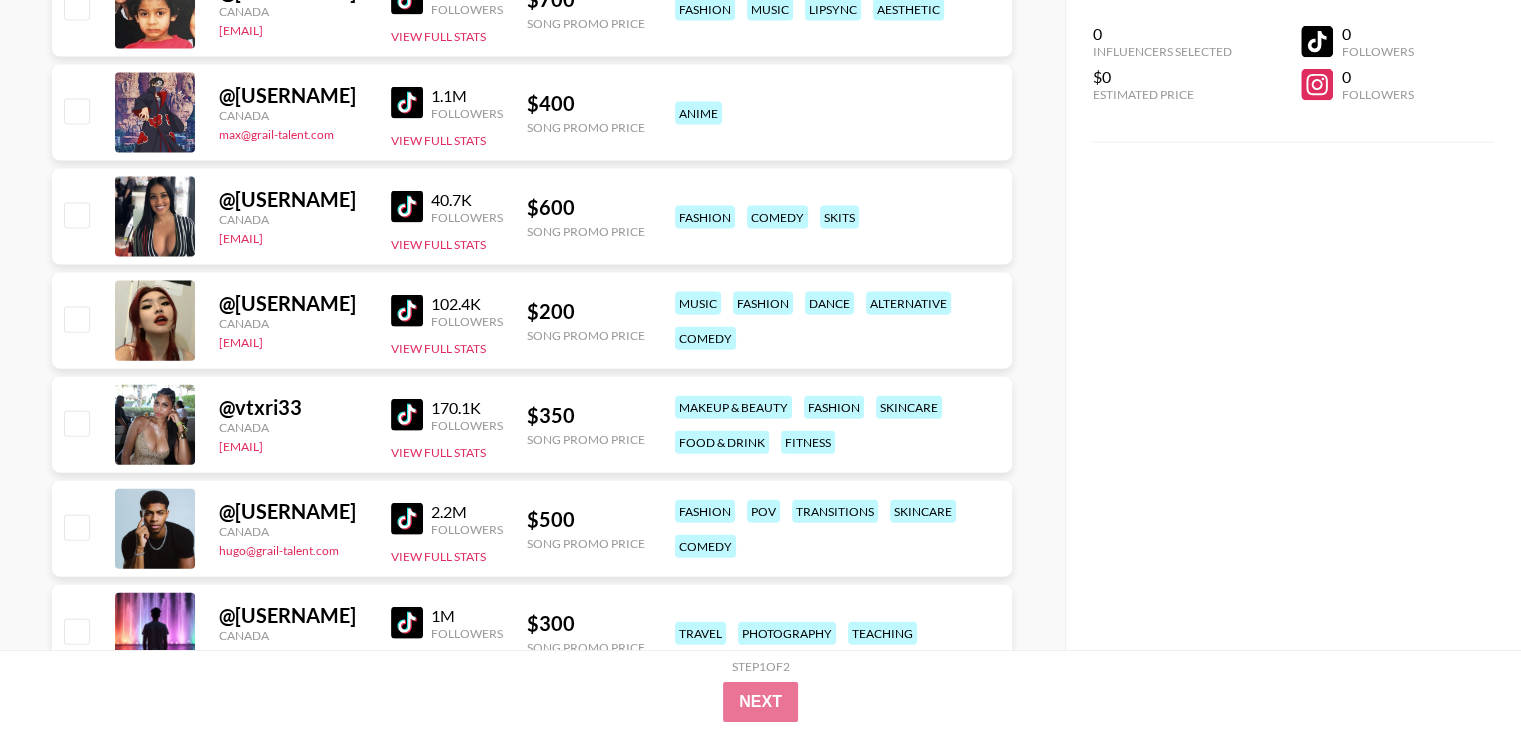 click at bounding box center (407, 311) 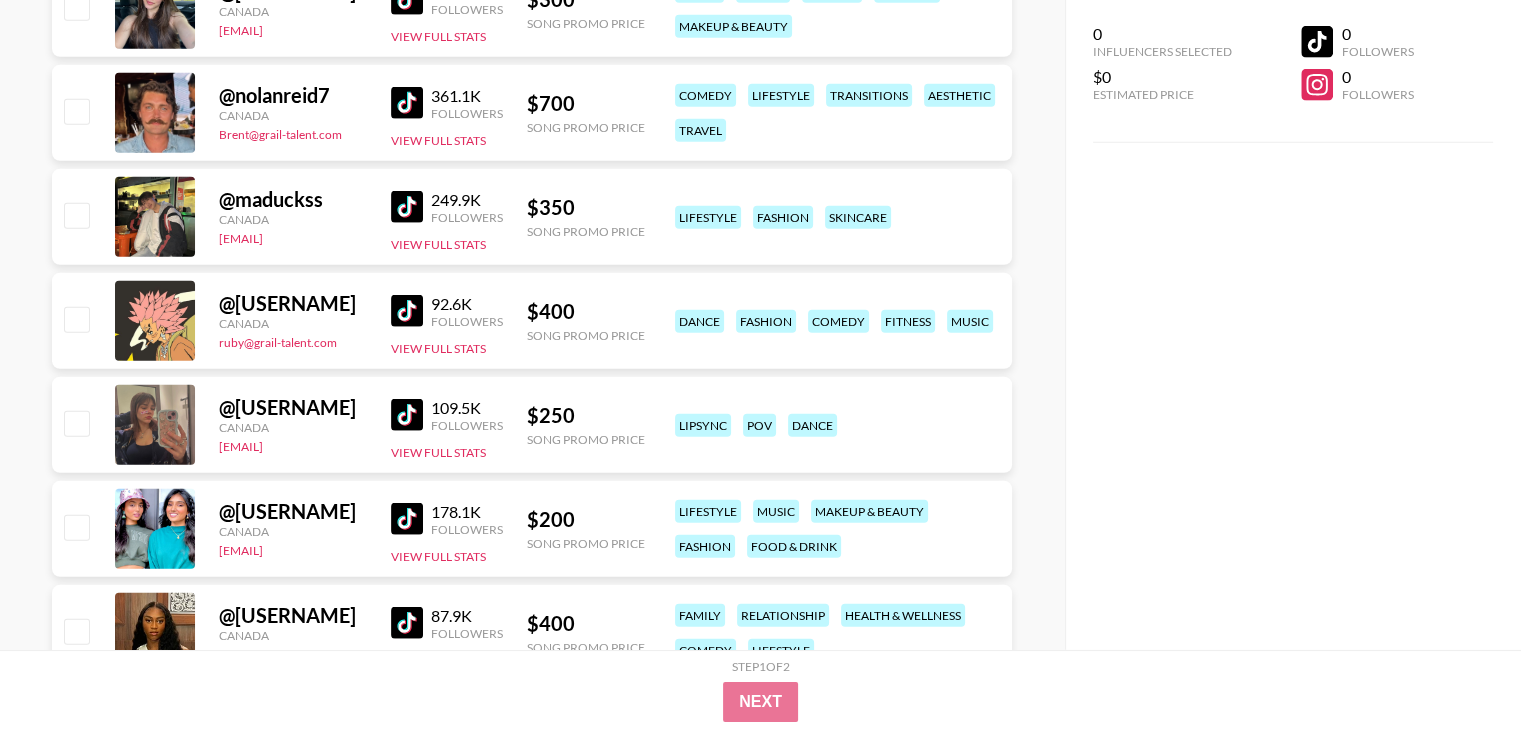 scroll, scrollTop: 5520, scrollLeft: 0, axis: vertical 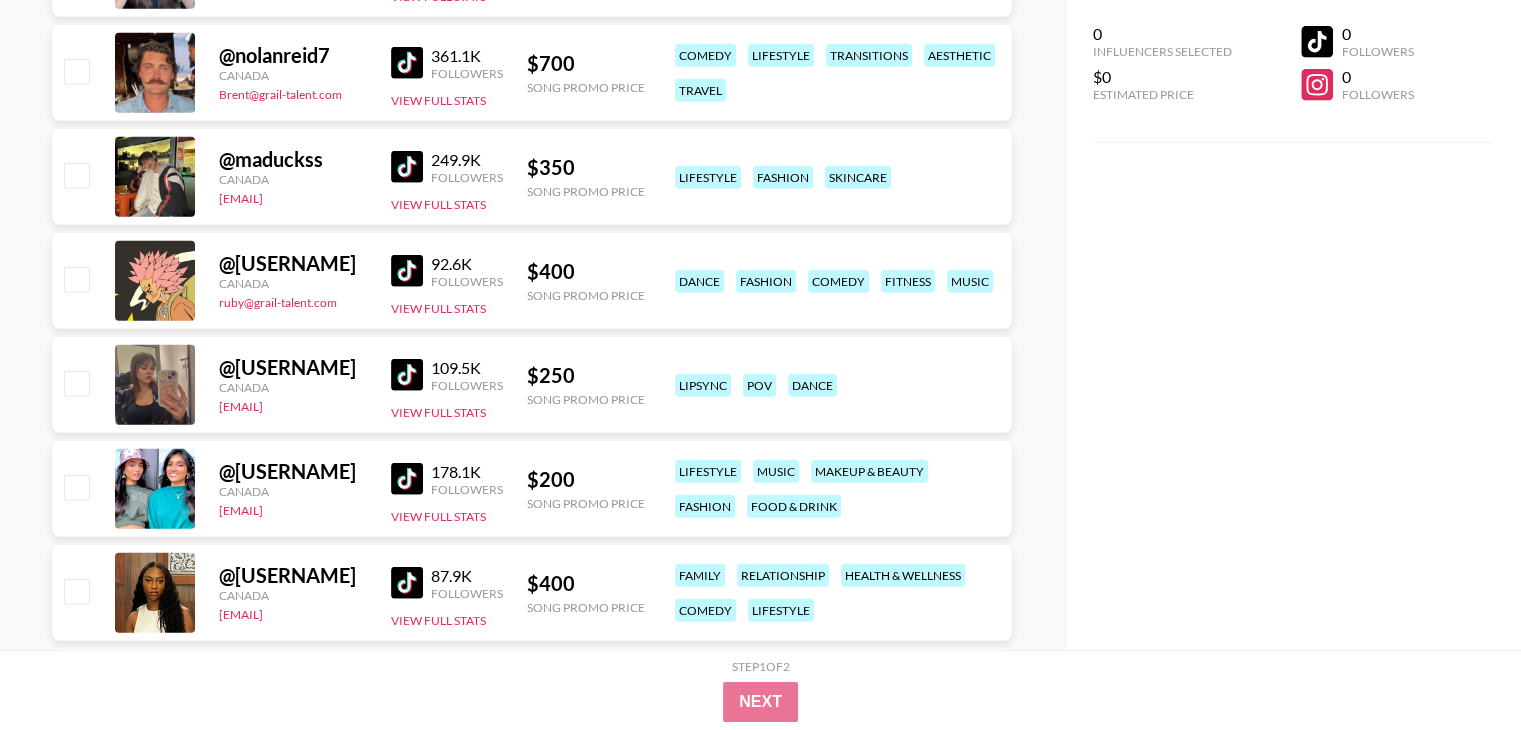 click at bounding box center [407, 375] 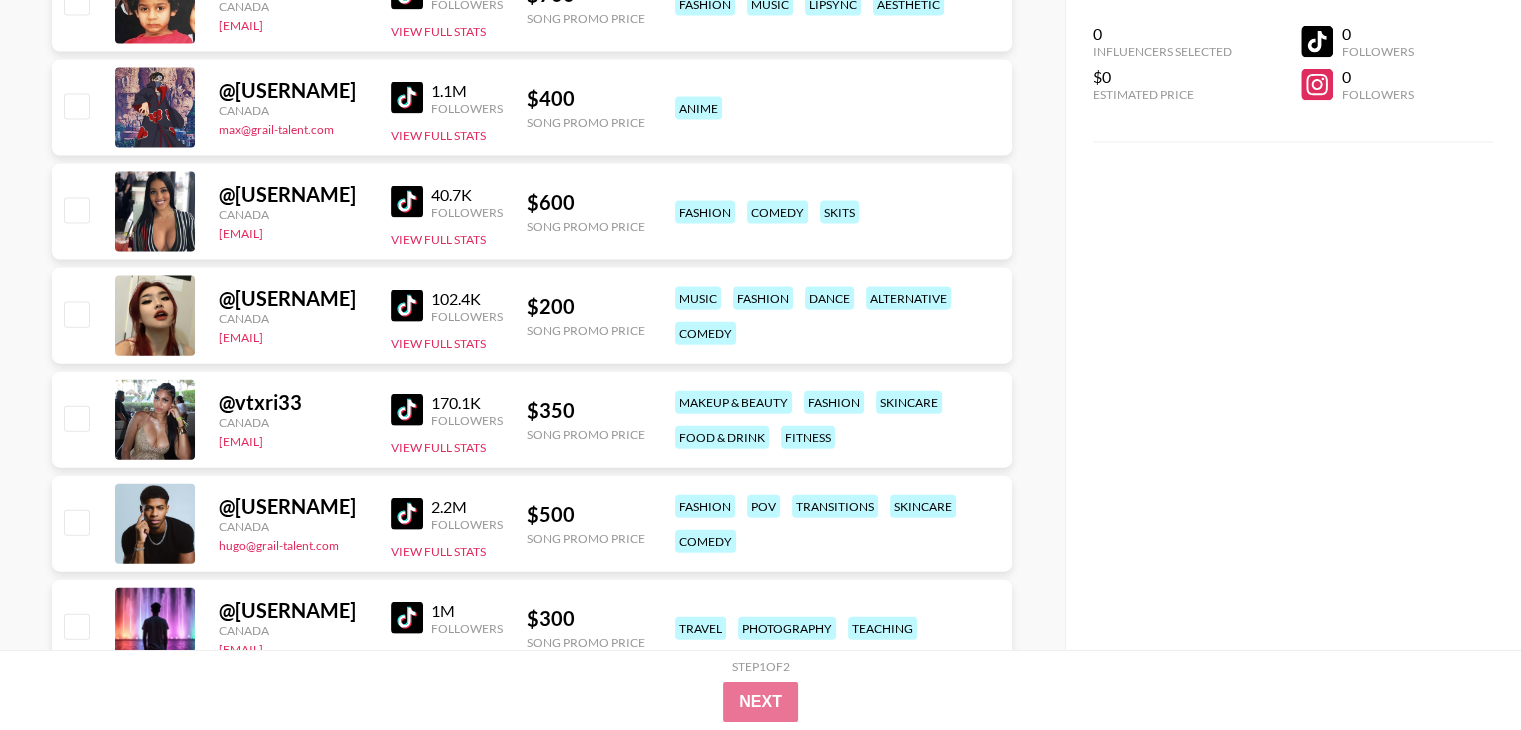 scroll, scrollTop: 4428, scrollLeft: 0, axis: vertical 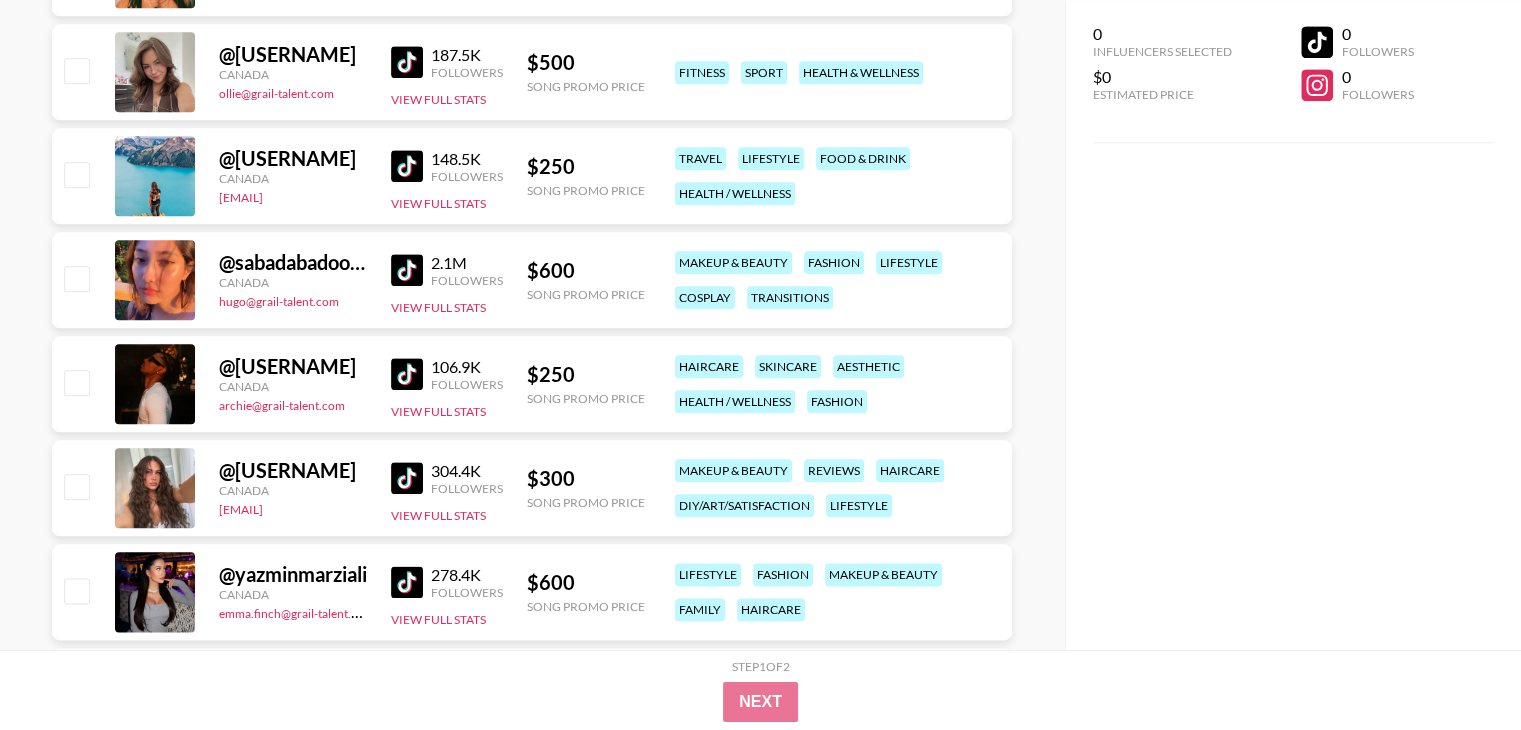 click at bounding box center (407, 374) 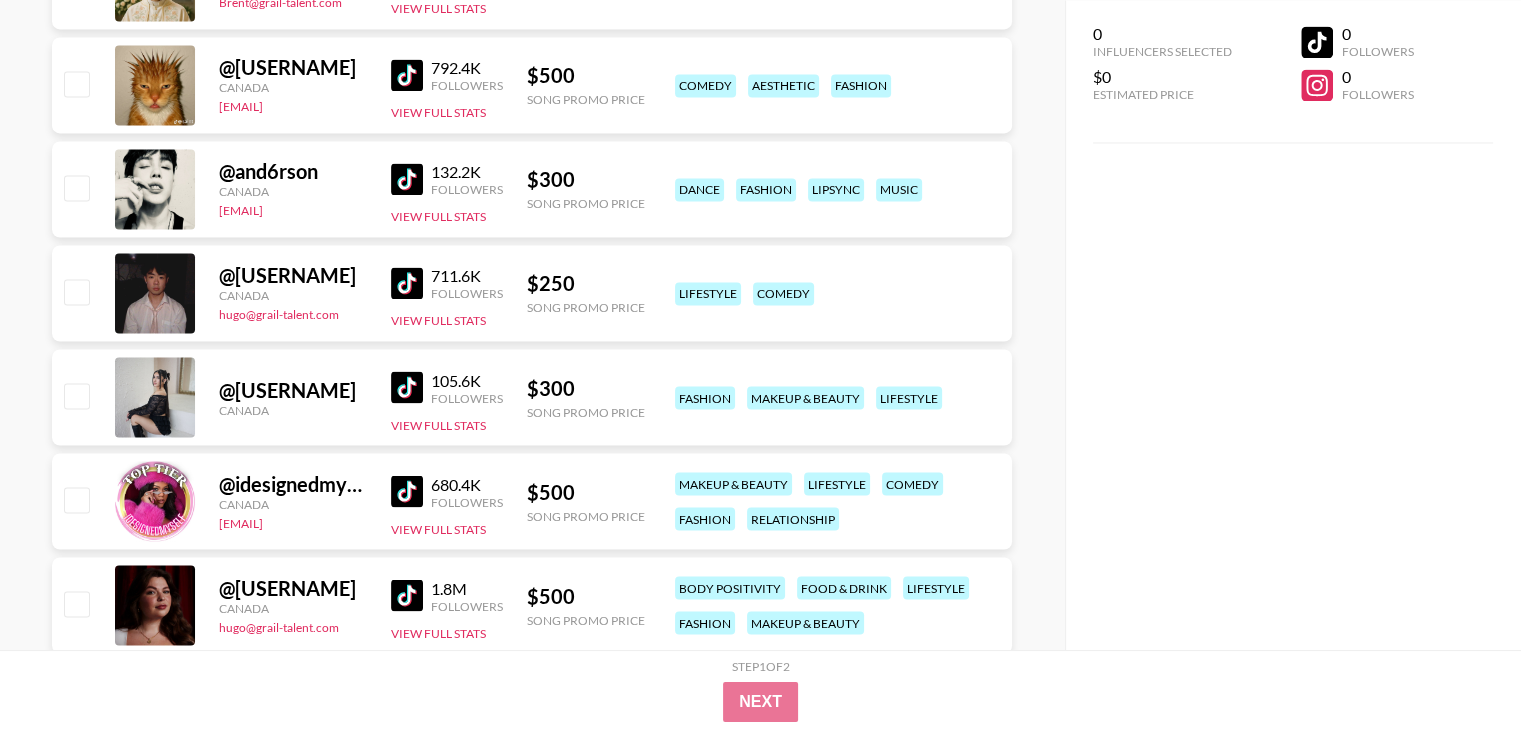 scroll, scrollTop: 3457, scrollLeft: 0, axis: vertical 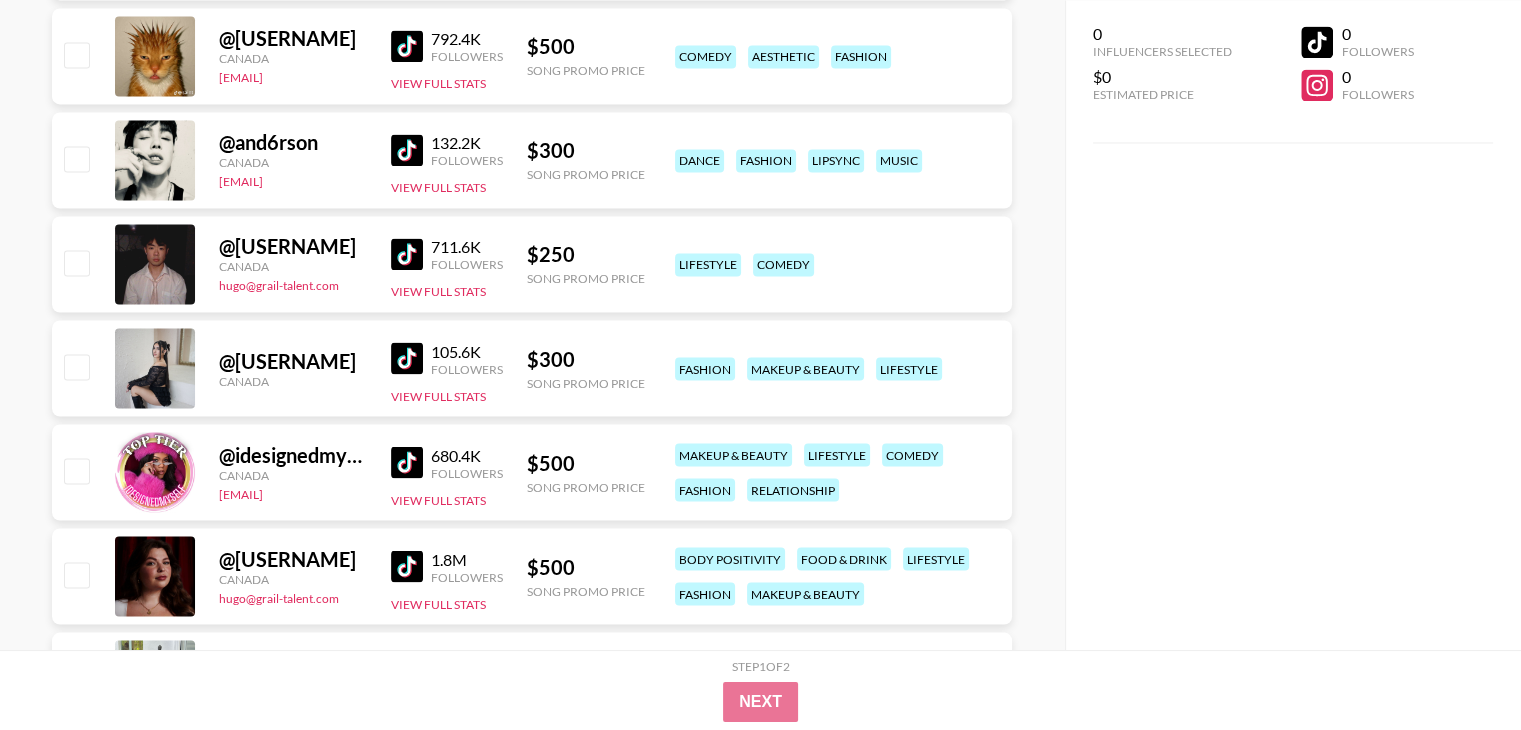 click at bounding box center [407, 254] 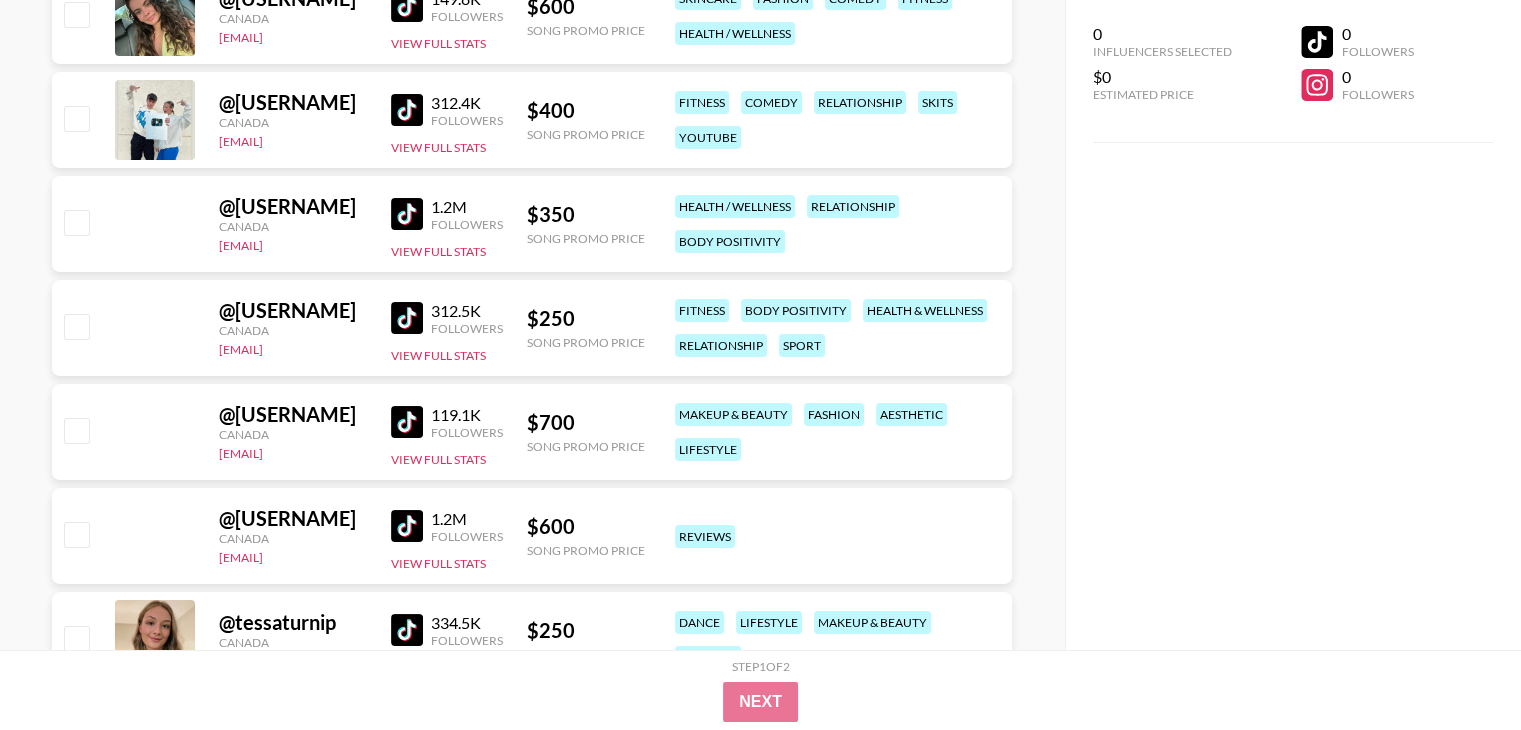 scroll, scrollTop: 7697, scrollLeft: 0, axis: vertical 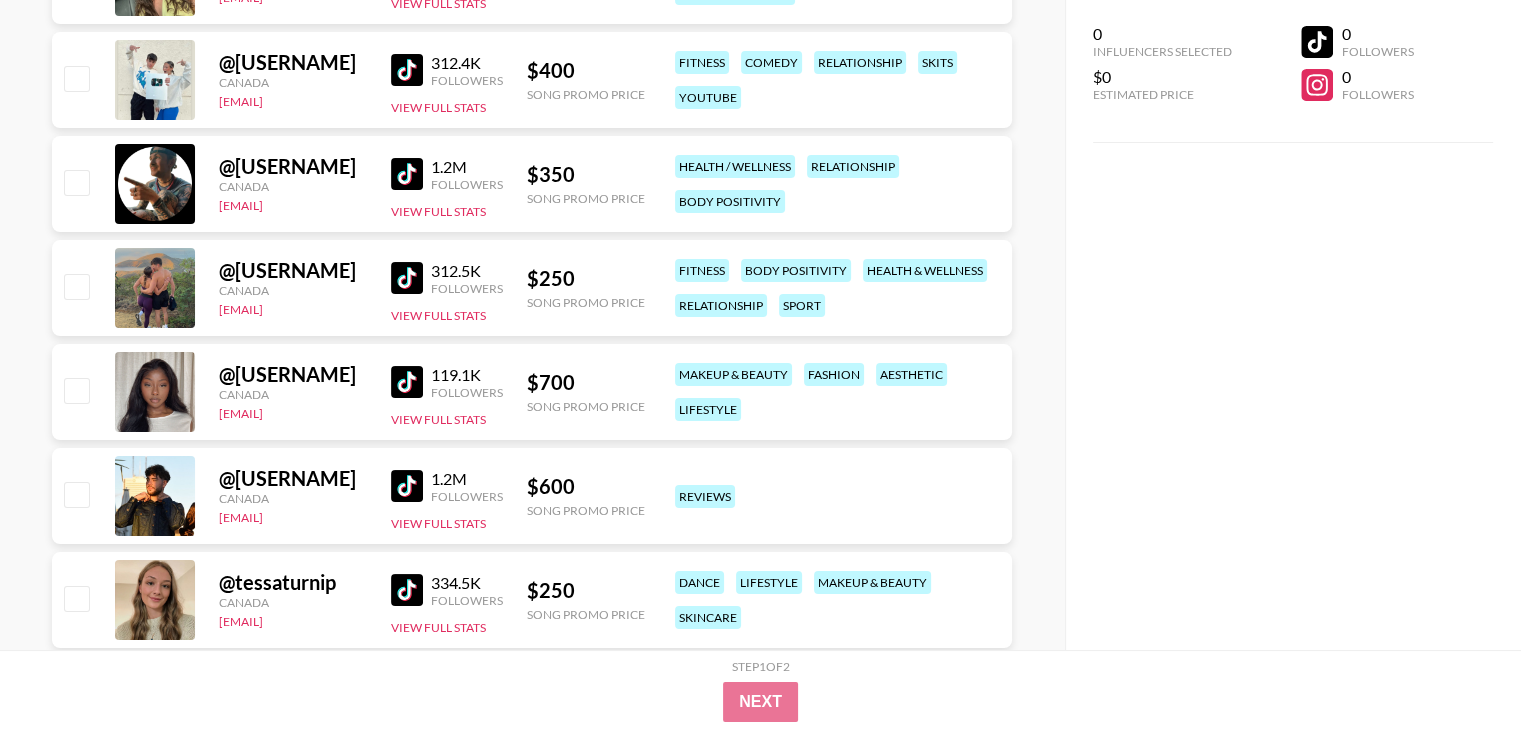 click at bounding box center (407, 278) 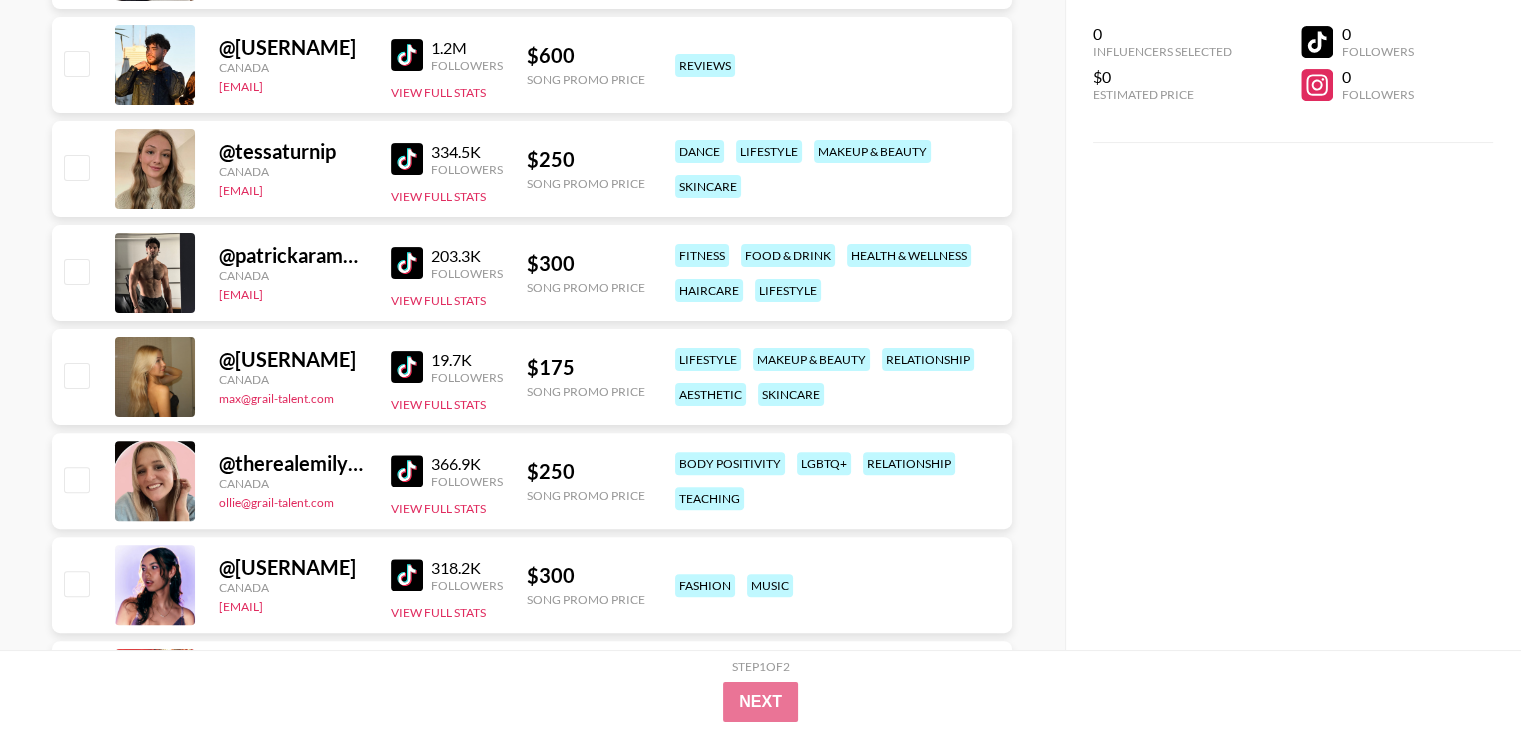 scroll, scrollTop: 8137, scrollLeft: 0, axis: vertical 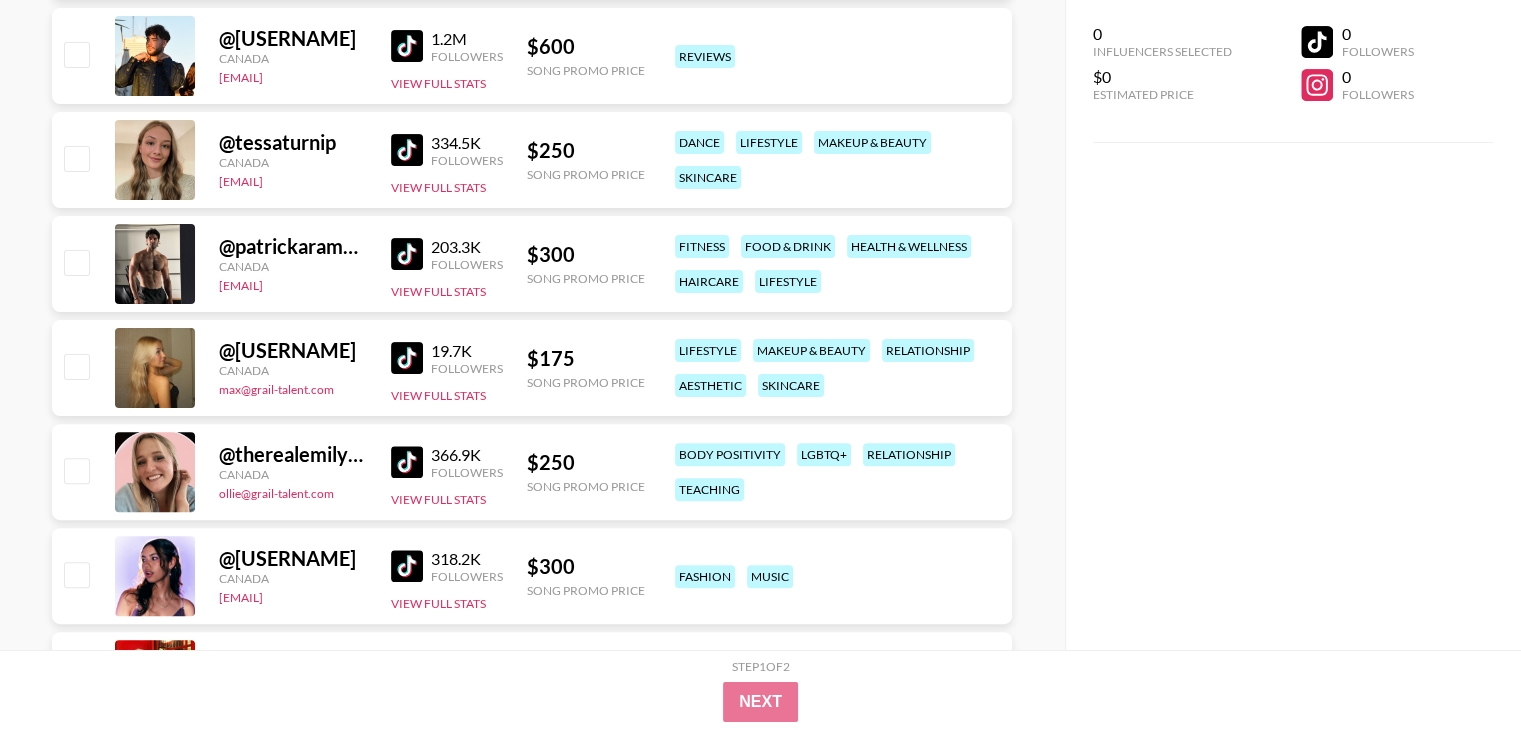 click at bounding box center (407, 358) 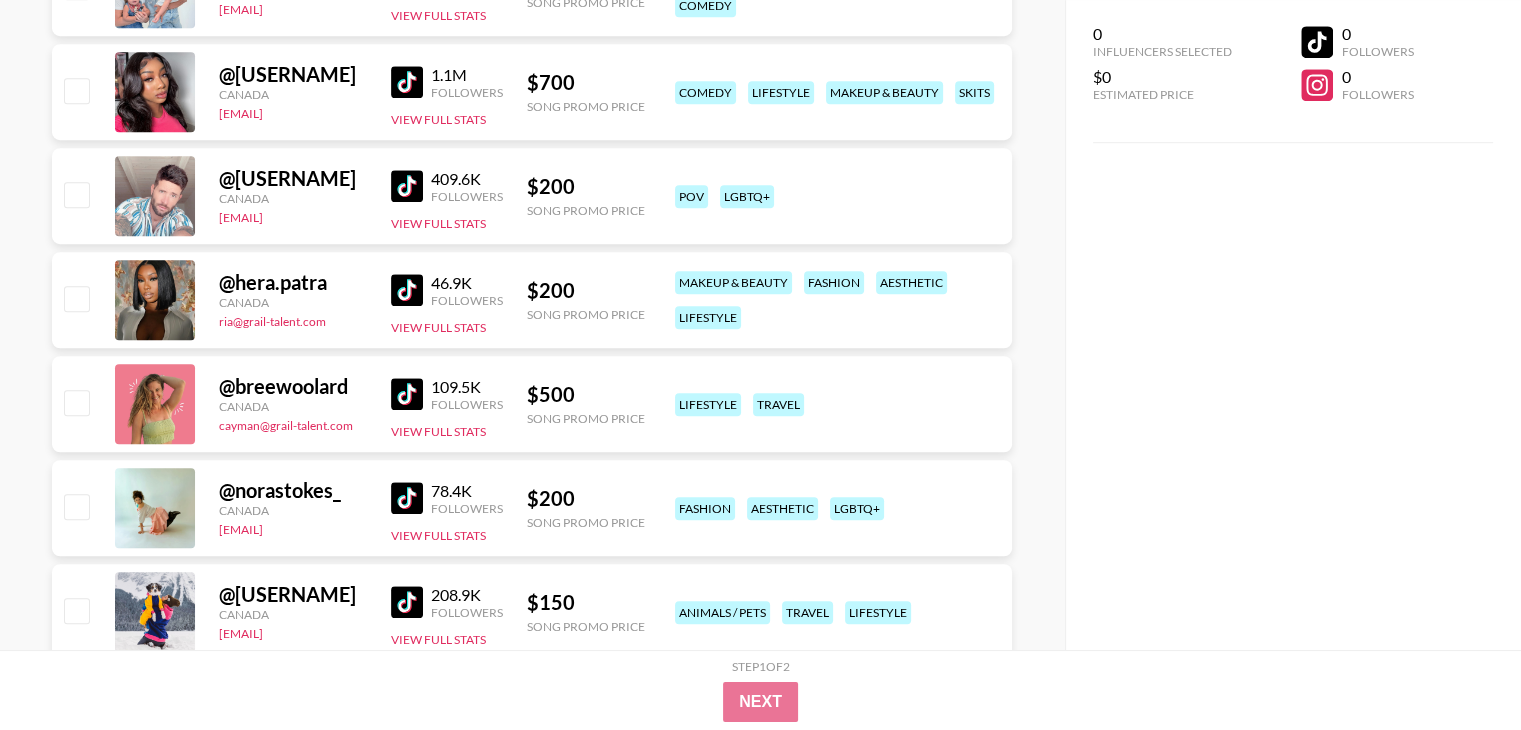 scroll, scrollTop: 8937, scrollLeft: 0, axis: vertical 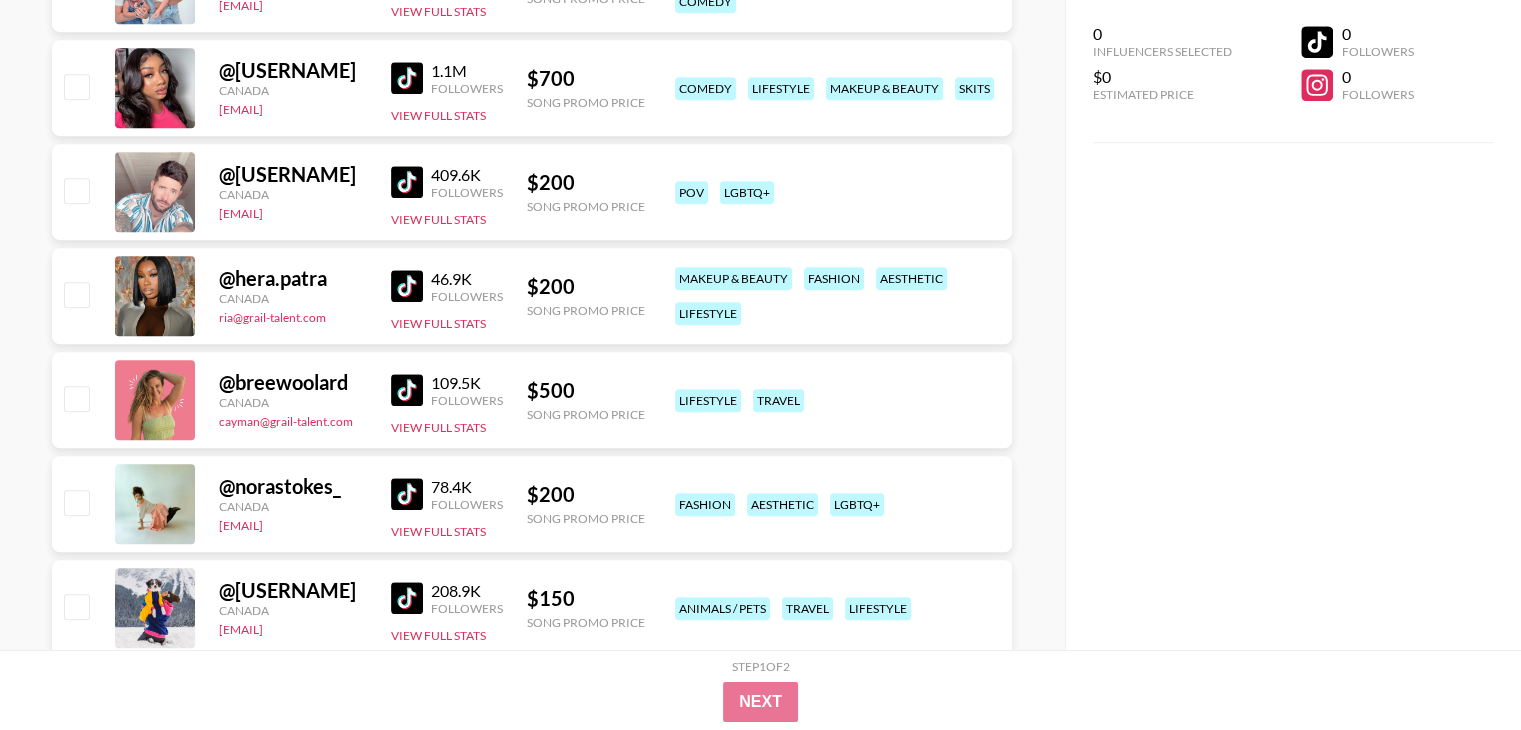 click at bounding box center (407, 182) 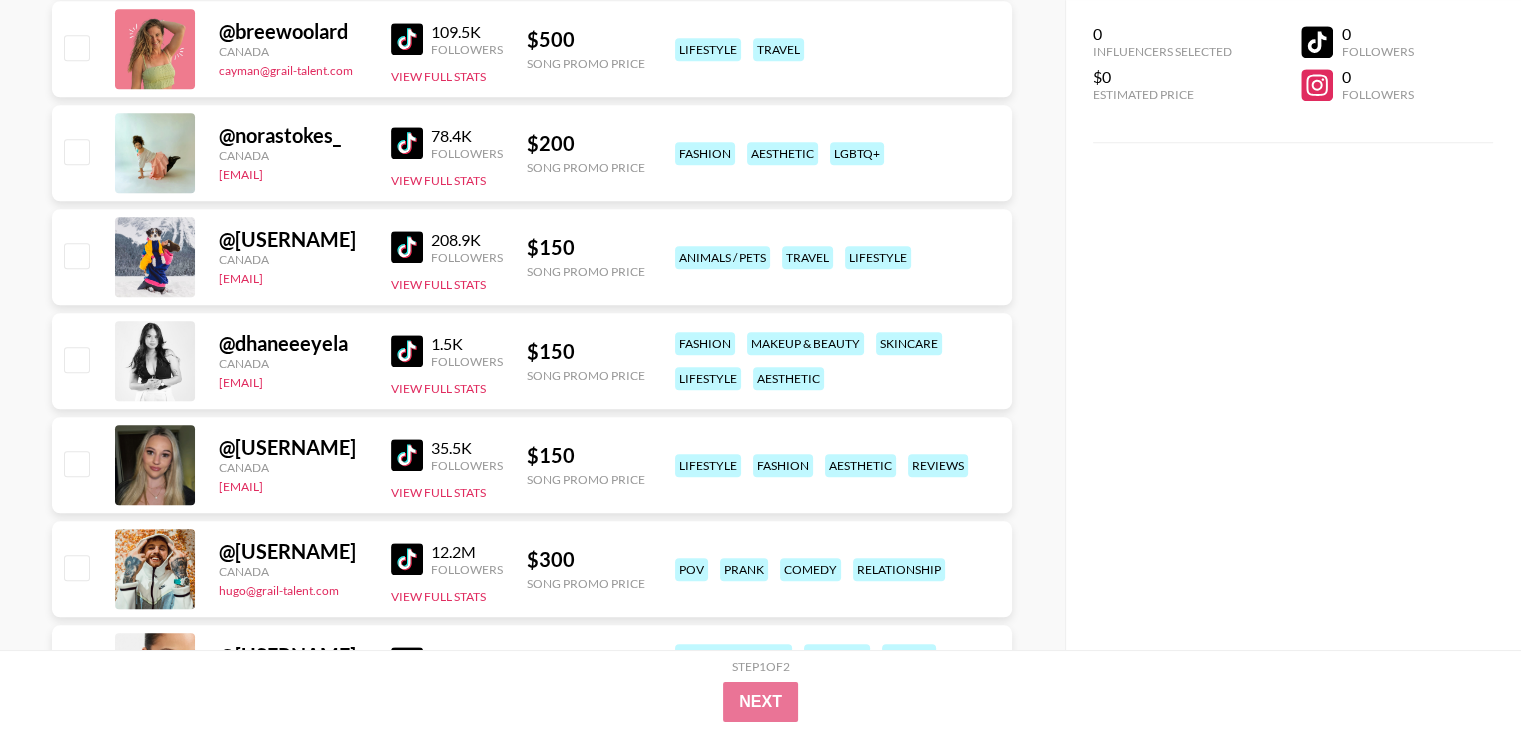 scroll, scrollTop: 9297, scrollLeft: 0, axis: vertical 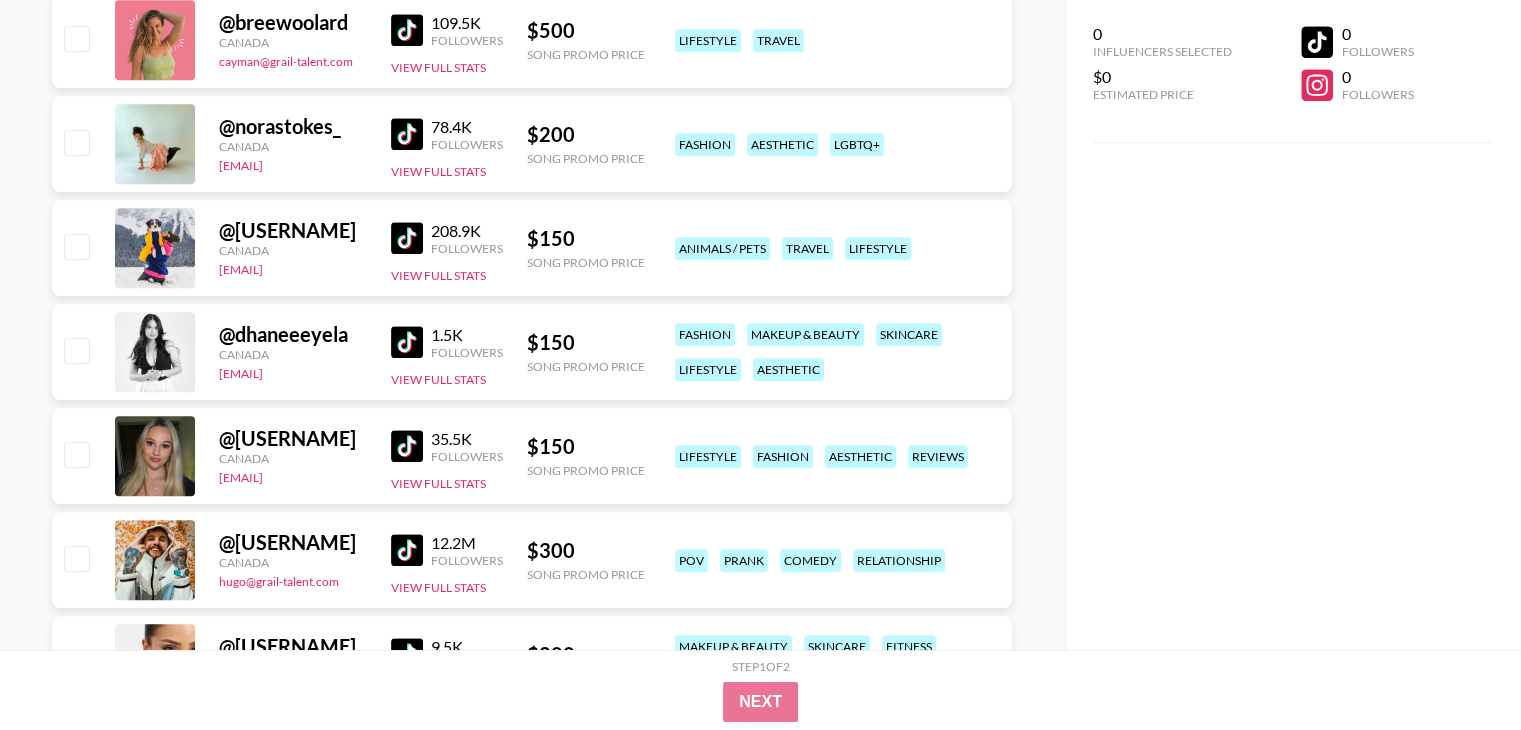 click at bounding box center (407, 342) 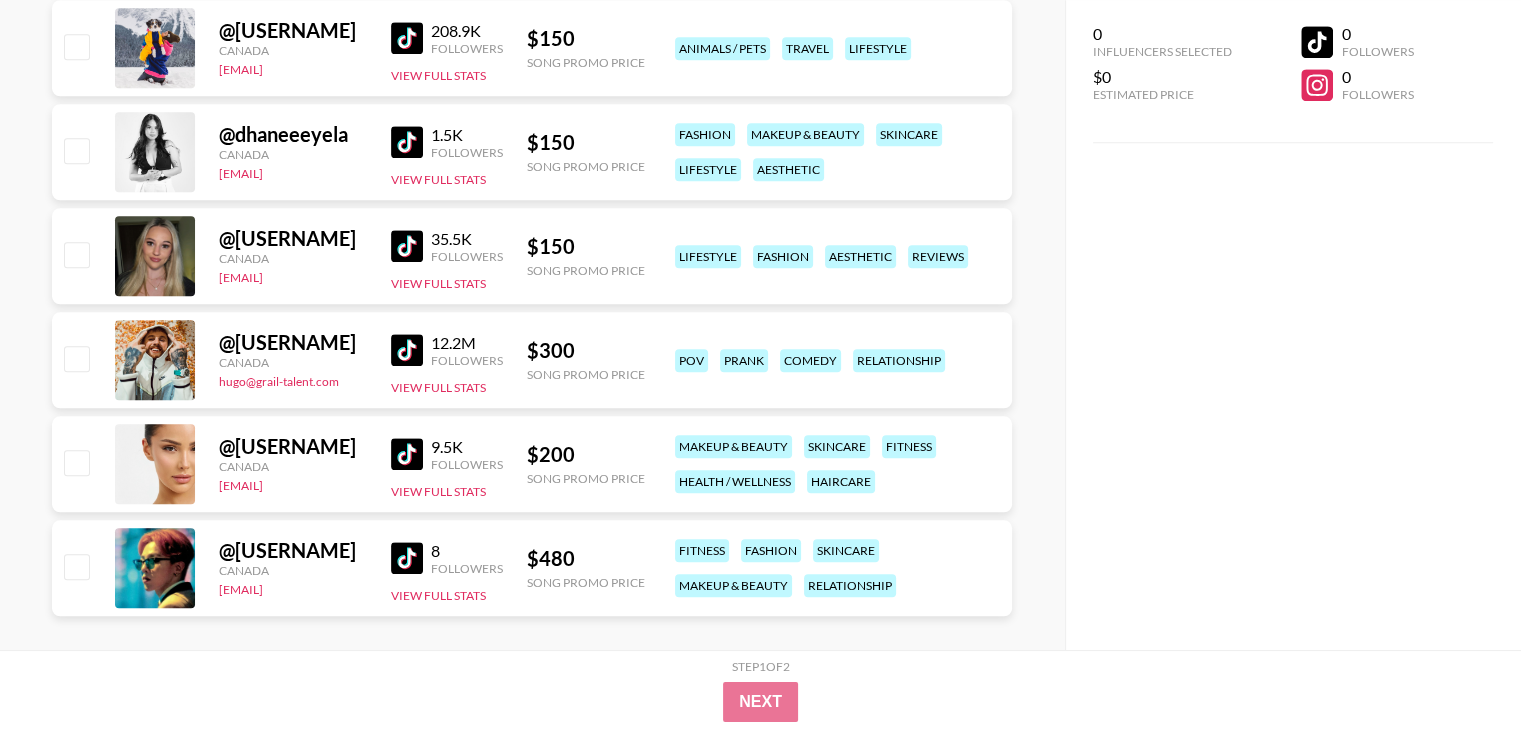 scroll, scrollTop: 9518, scrollLeft: 0, axis: vertical 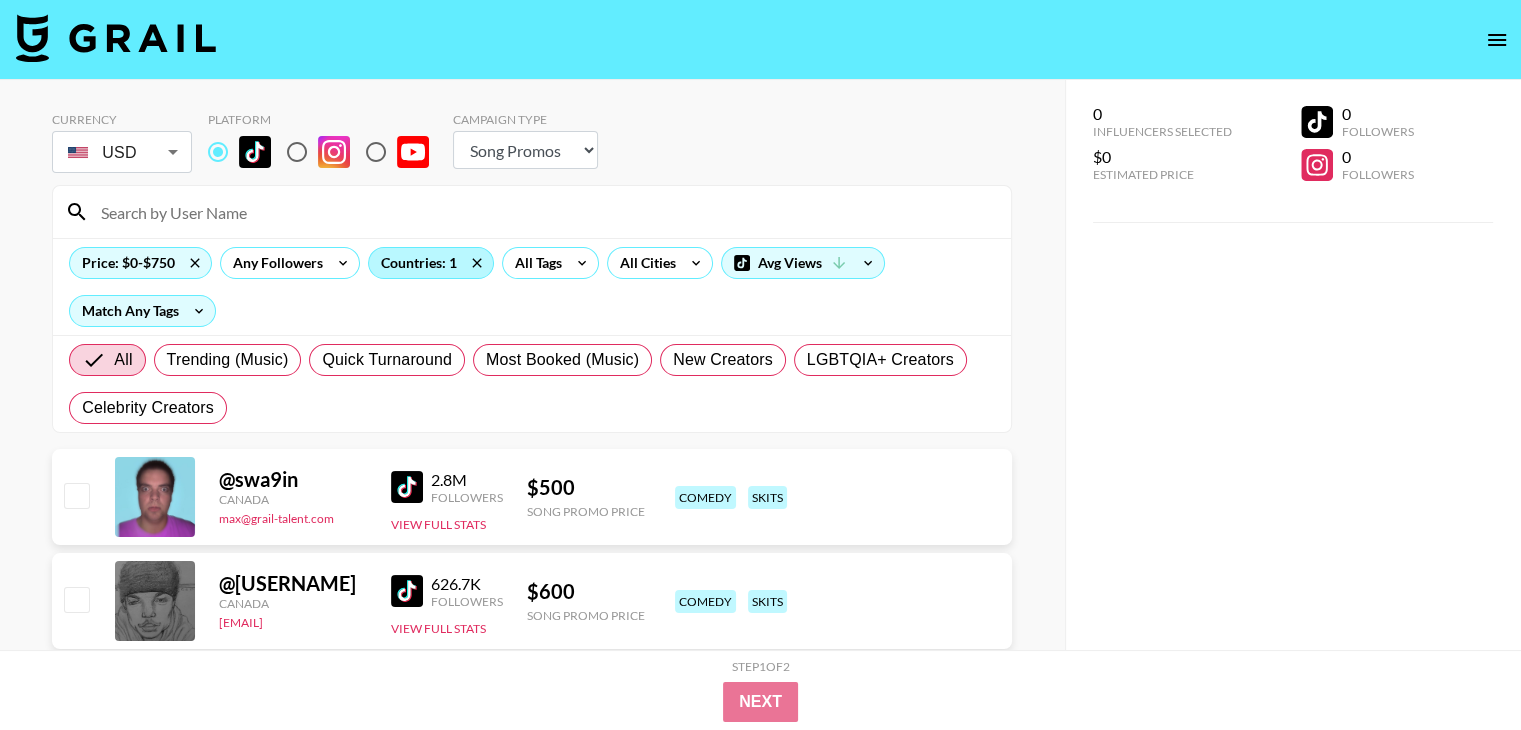 click on "Countries: 1" at bounding box center (431, 263) 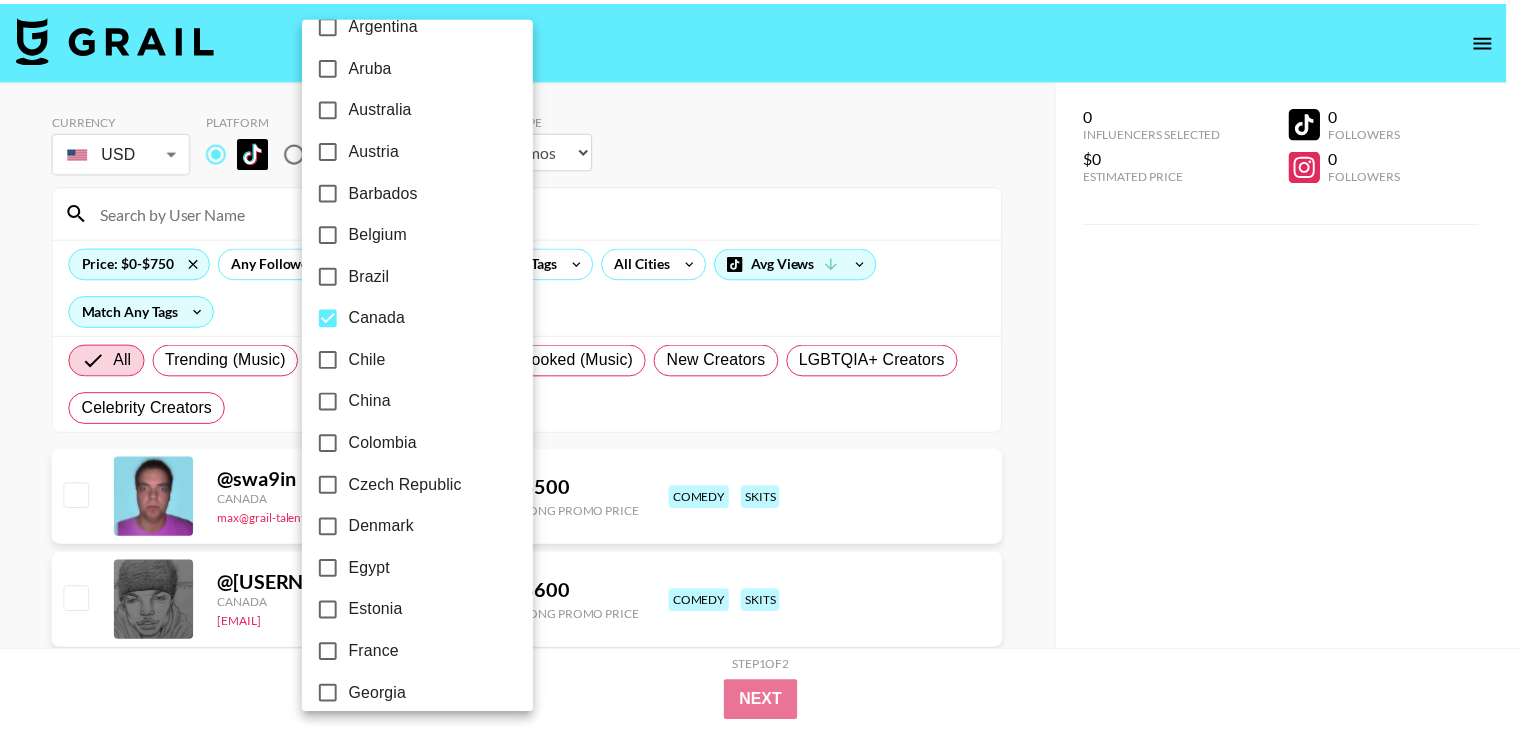 scroll, scrollTop: 0, scrollLeft: 0, axis: both 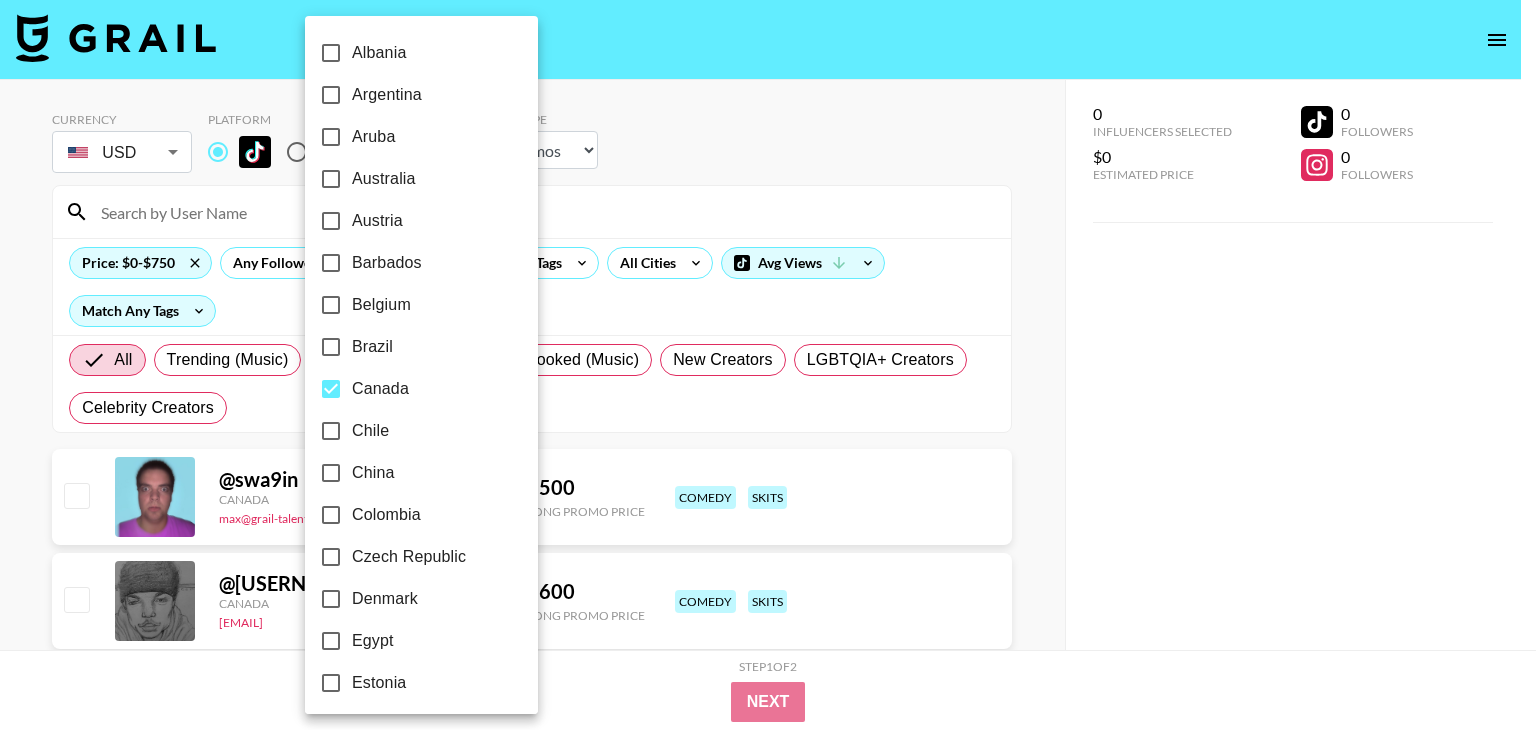 click on "Australia" at bounding box center [384, 179] 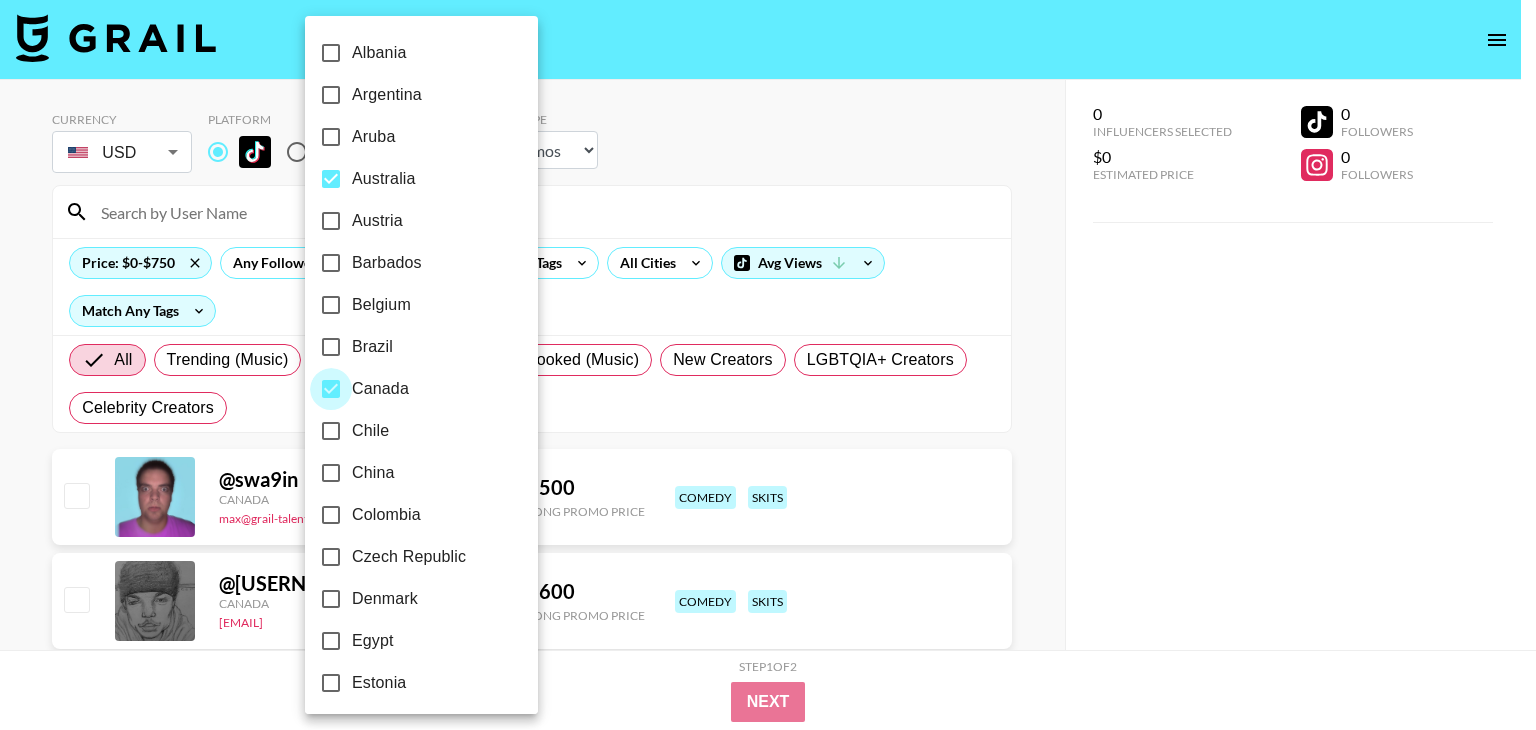 click on "Canada" at bounding box center (331, 389) 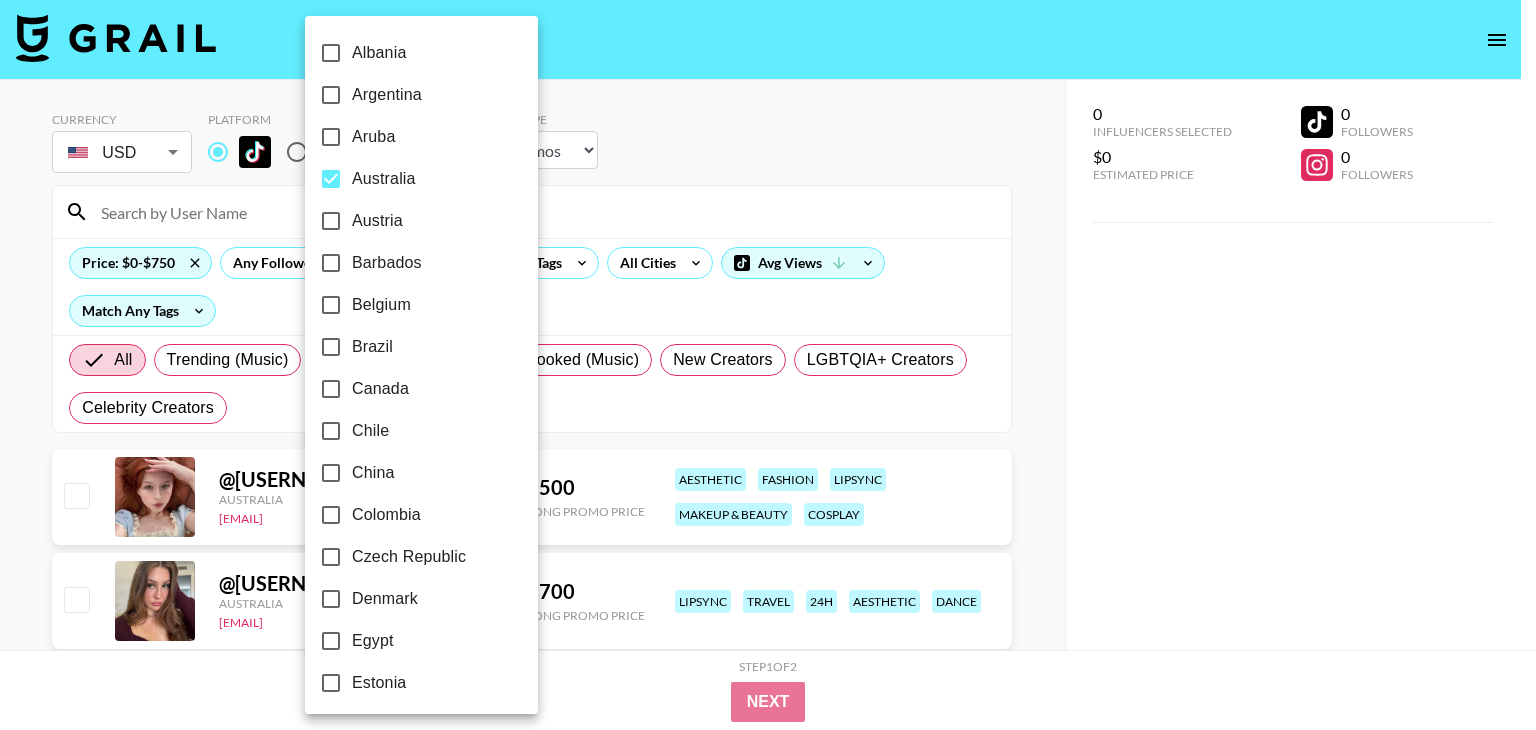 click at bounding box center (768, 365) 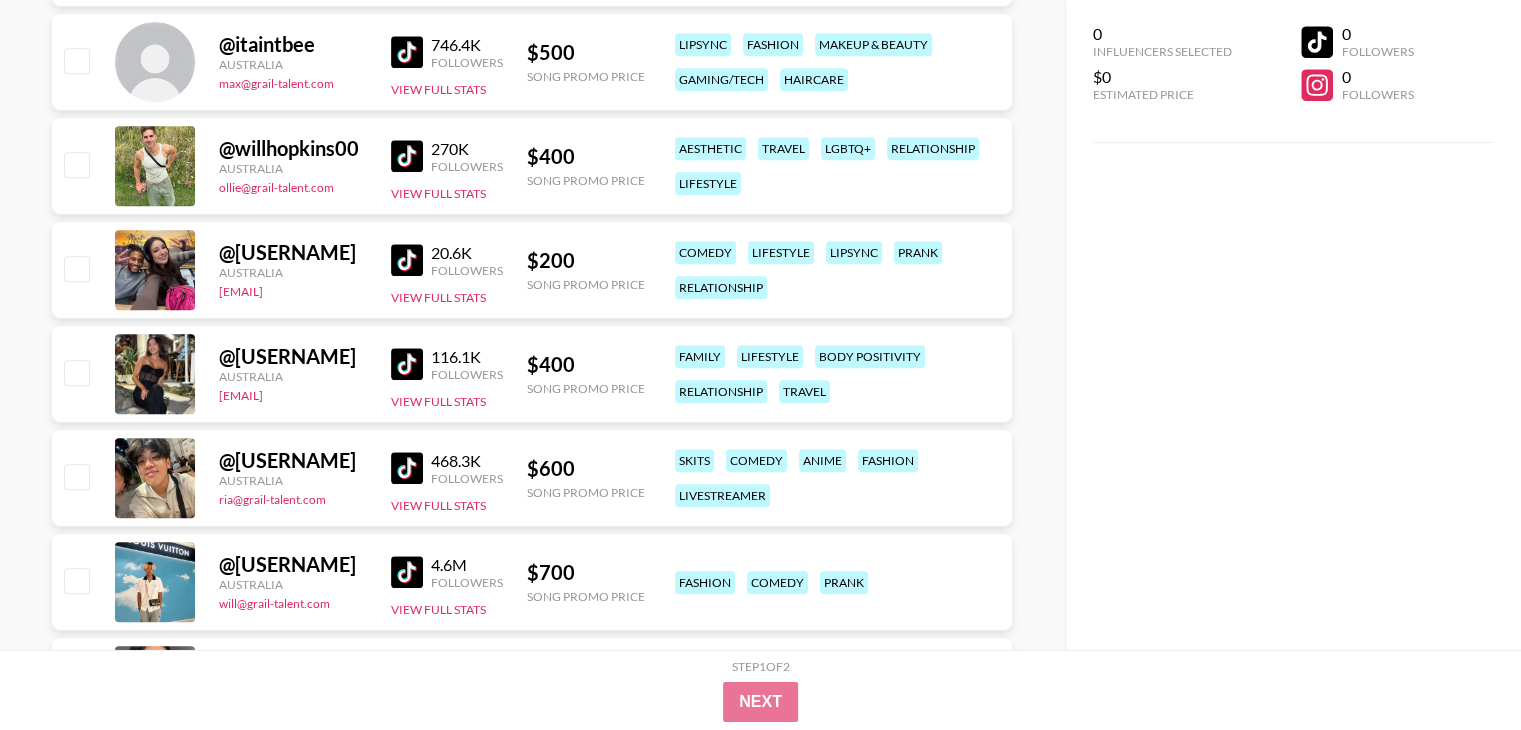 scroll, scrollTop: 960, scrollLeft: 0, axis: vertical 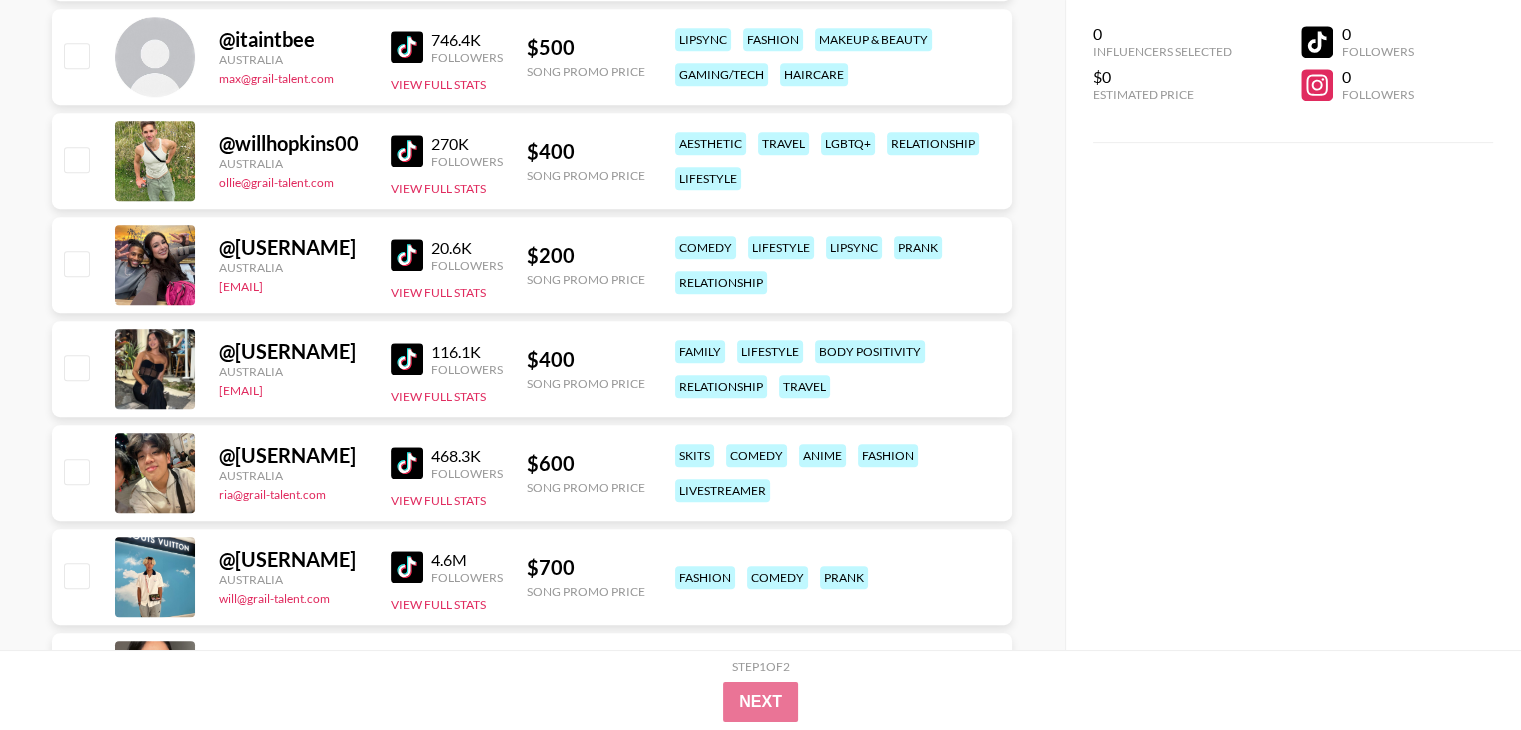 click at bounding box center (407, 255) 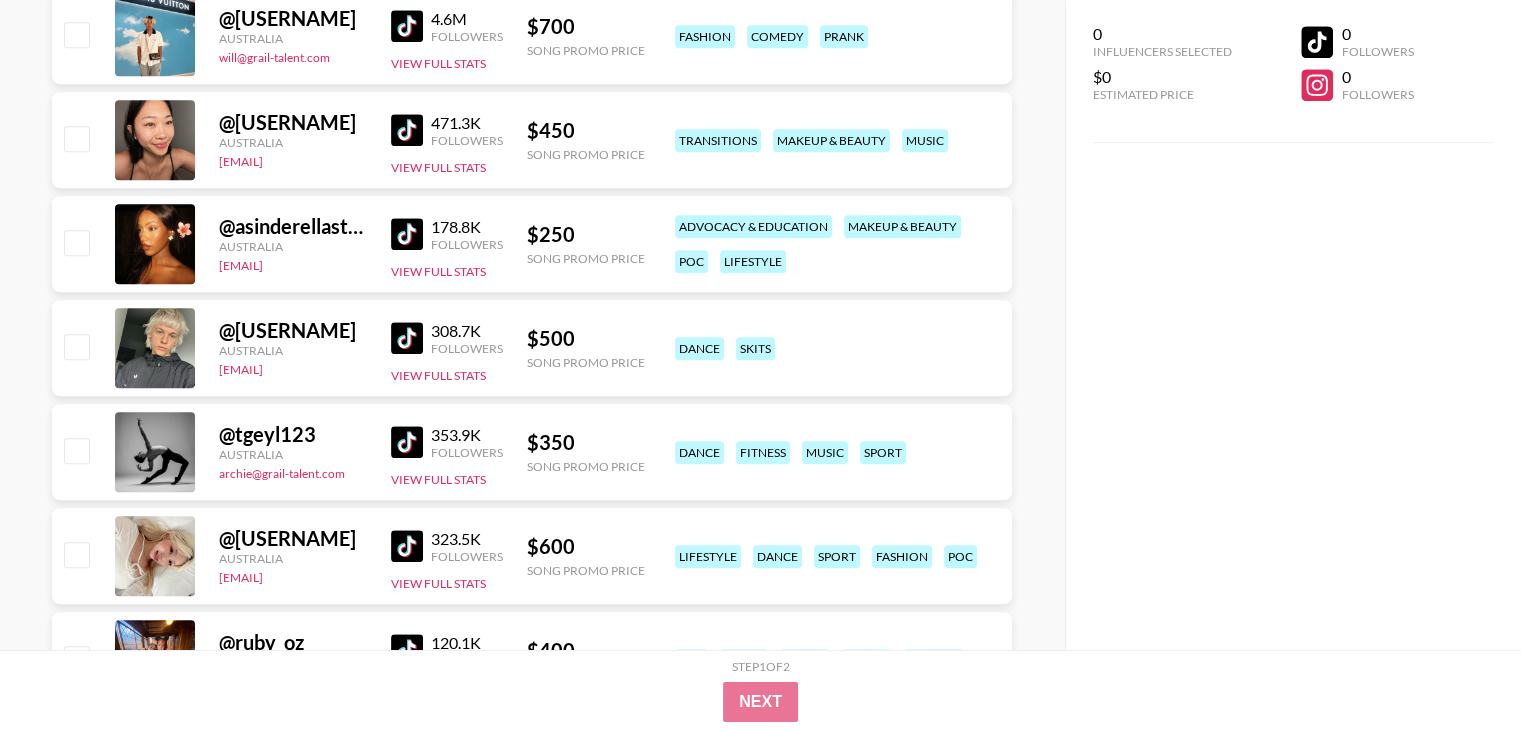 scroll, scrollTop: 1600, scrollLeft: 0, axis: vertical 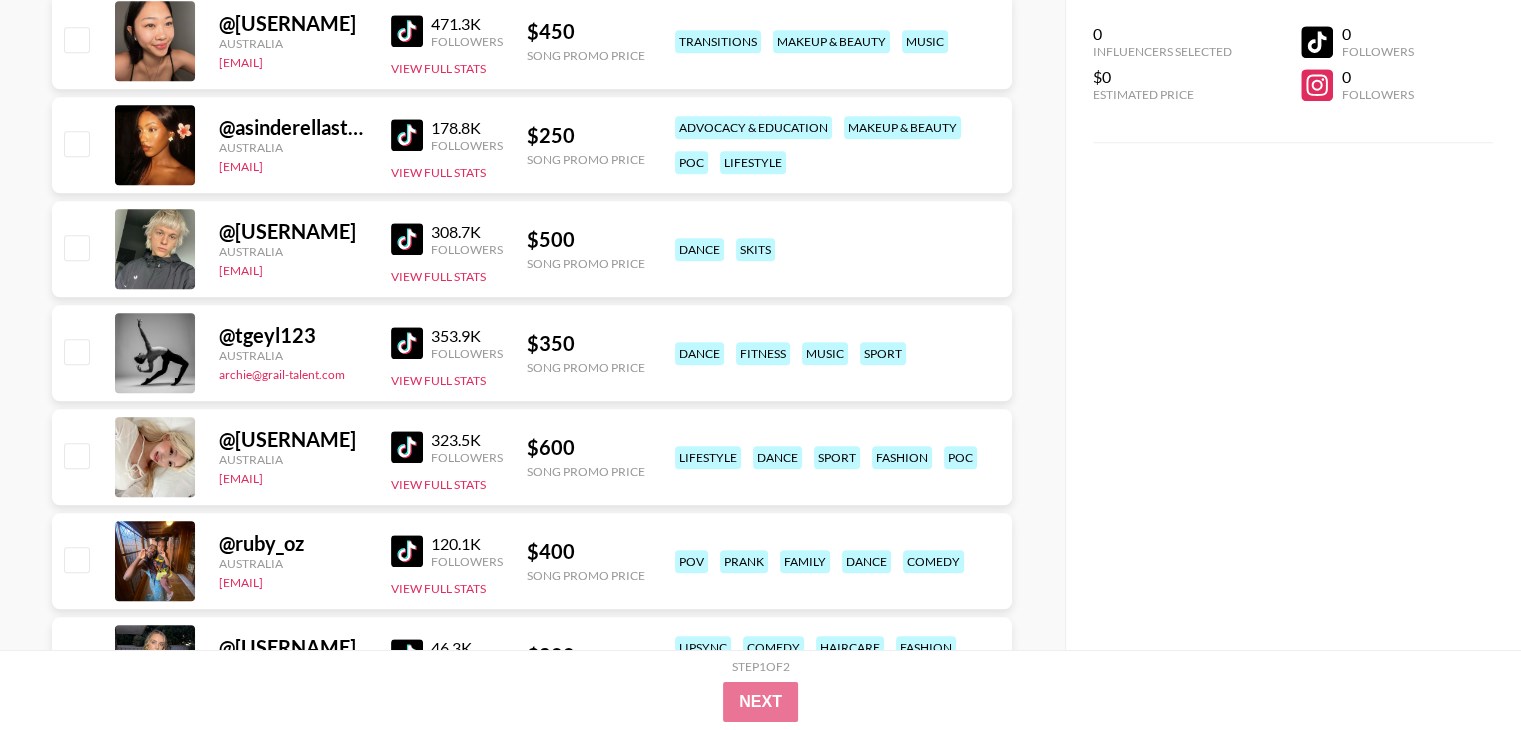 click at bounding box center (407, 135) 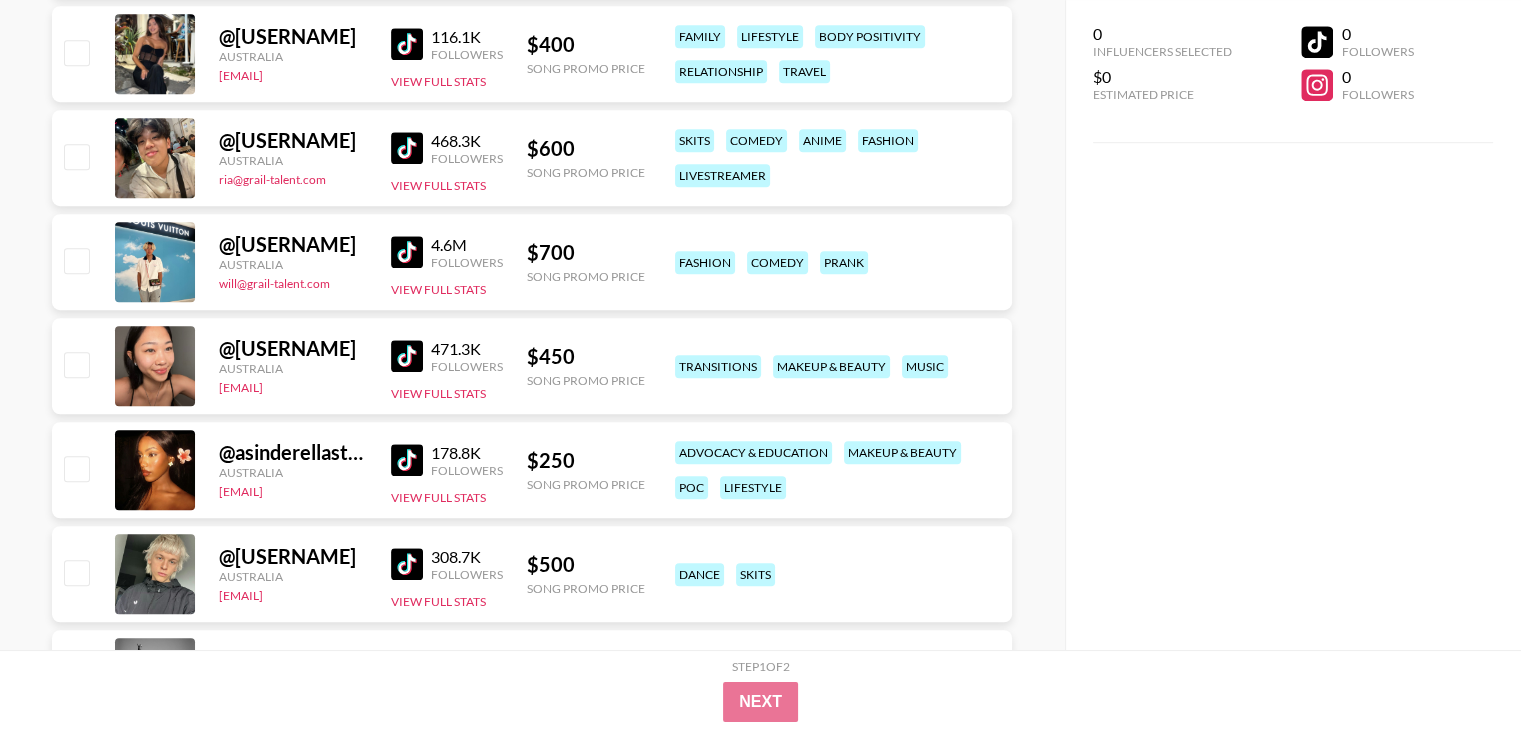 scroll, scrollTop: 1480, scrollLeft: 0, axis: vertical 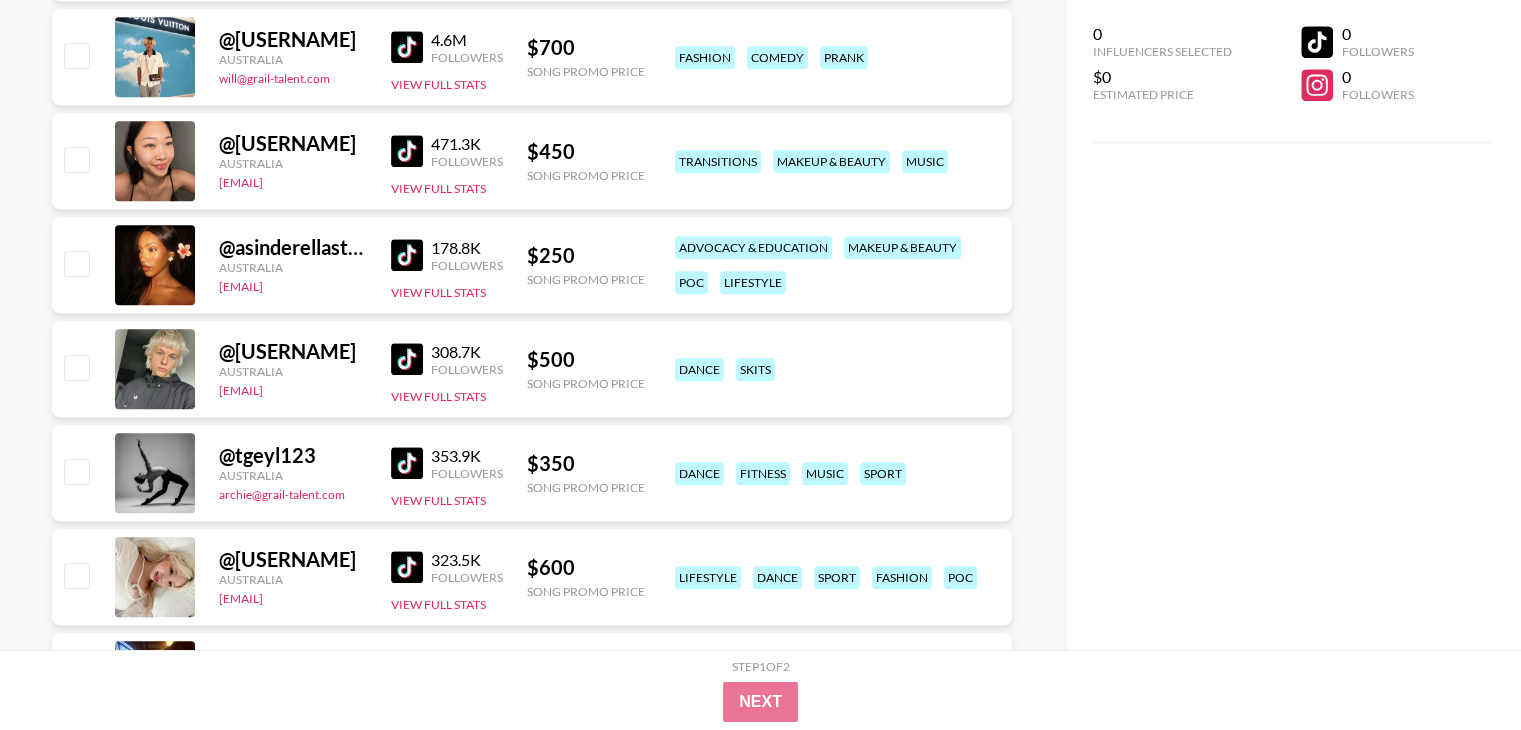 click on "0 Influencers Selected $0 Estimated Price 0 Followers 0 Followers" at bounding box center [1293, 325] 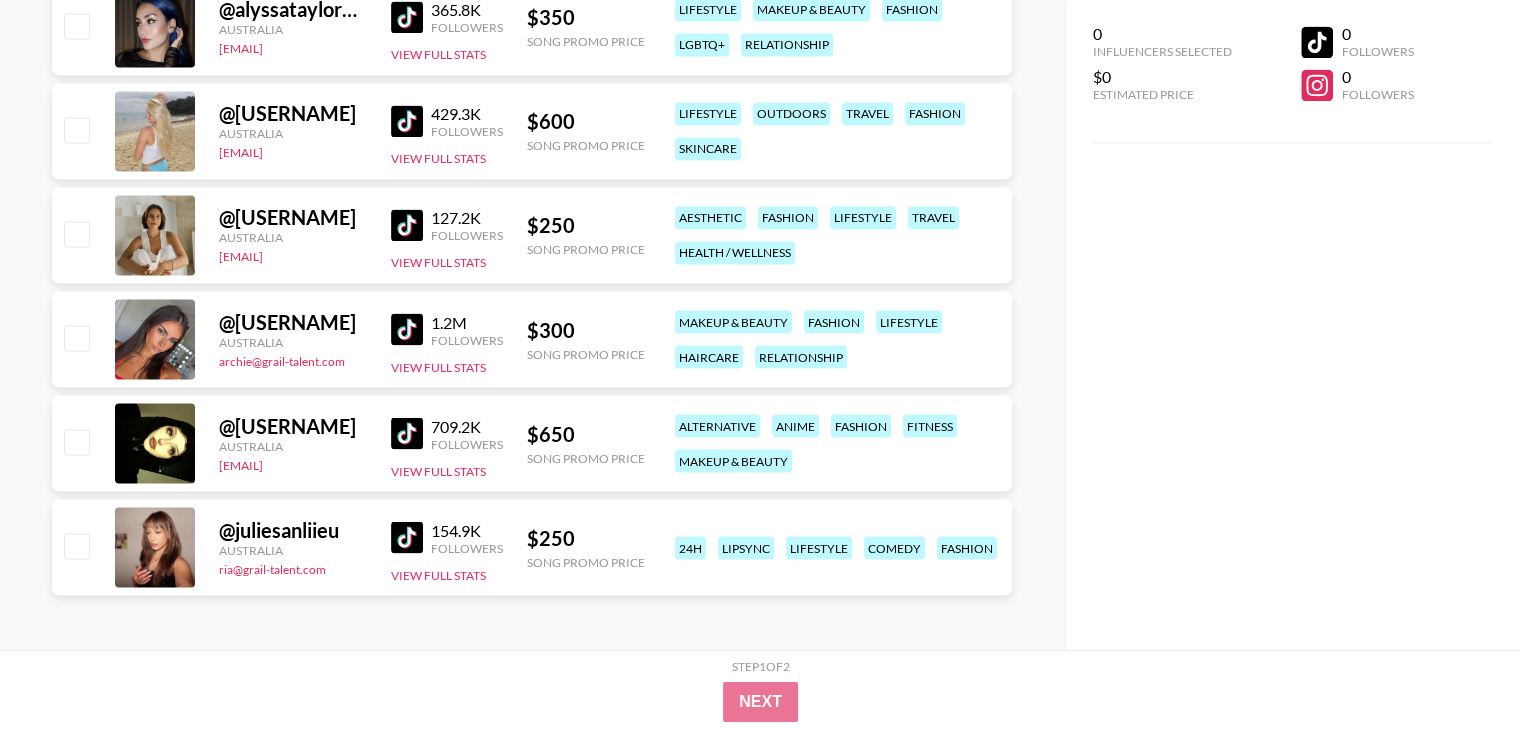 scroll, scrollTop: 3446, scrollLeft: 0, axis: vertical 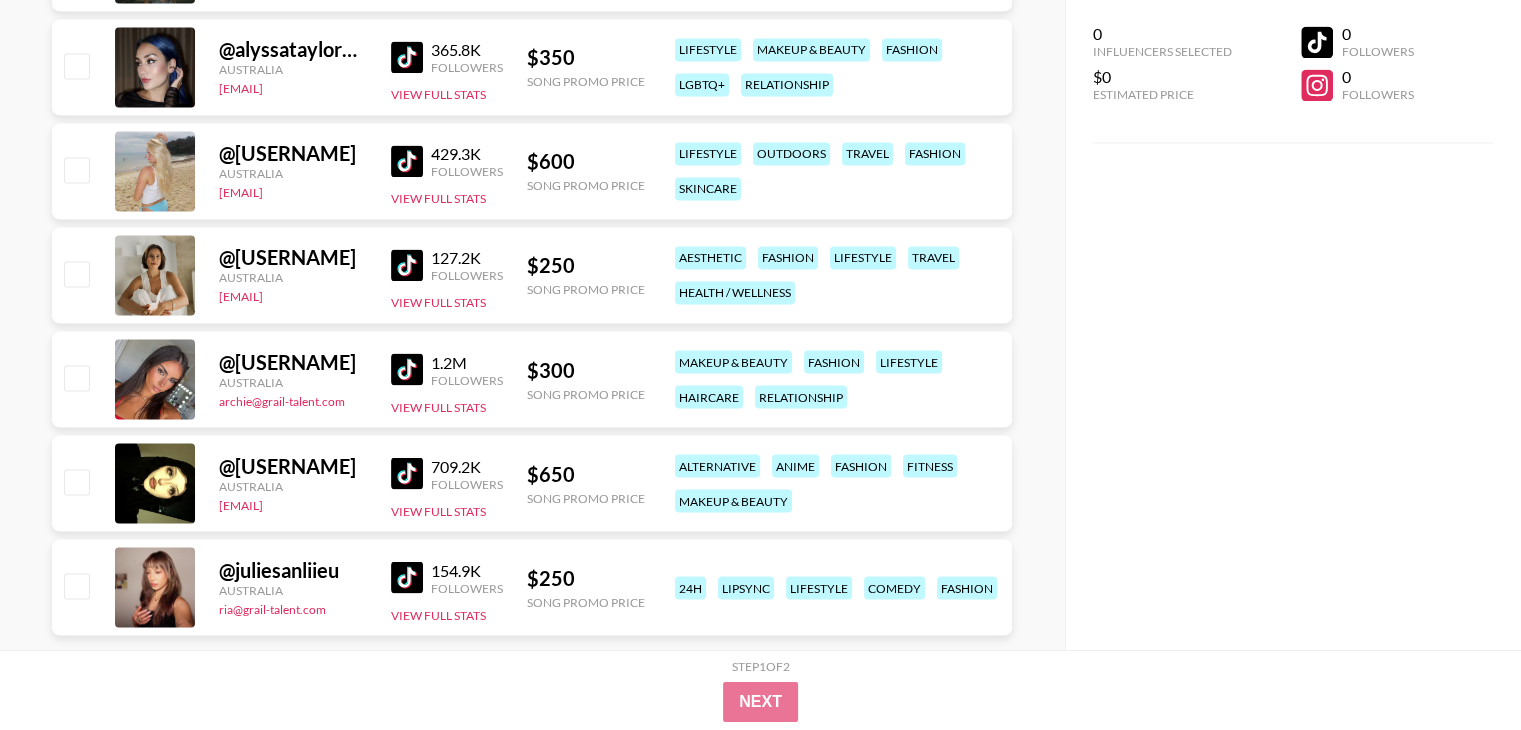click at bounding box center [407, 265] 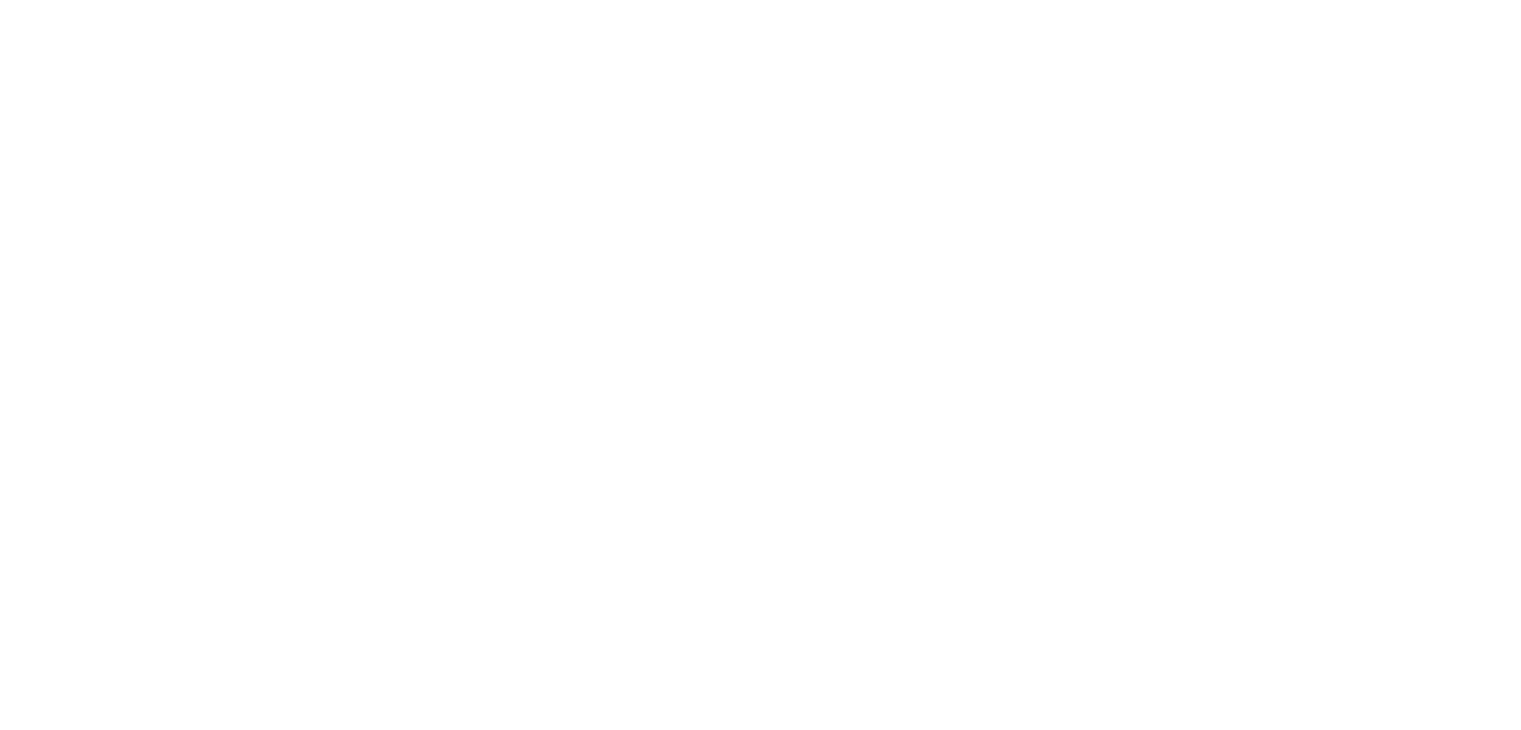 scroll, scrollTop: 0, scrollLeft: 0, axis: both 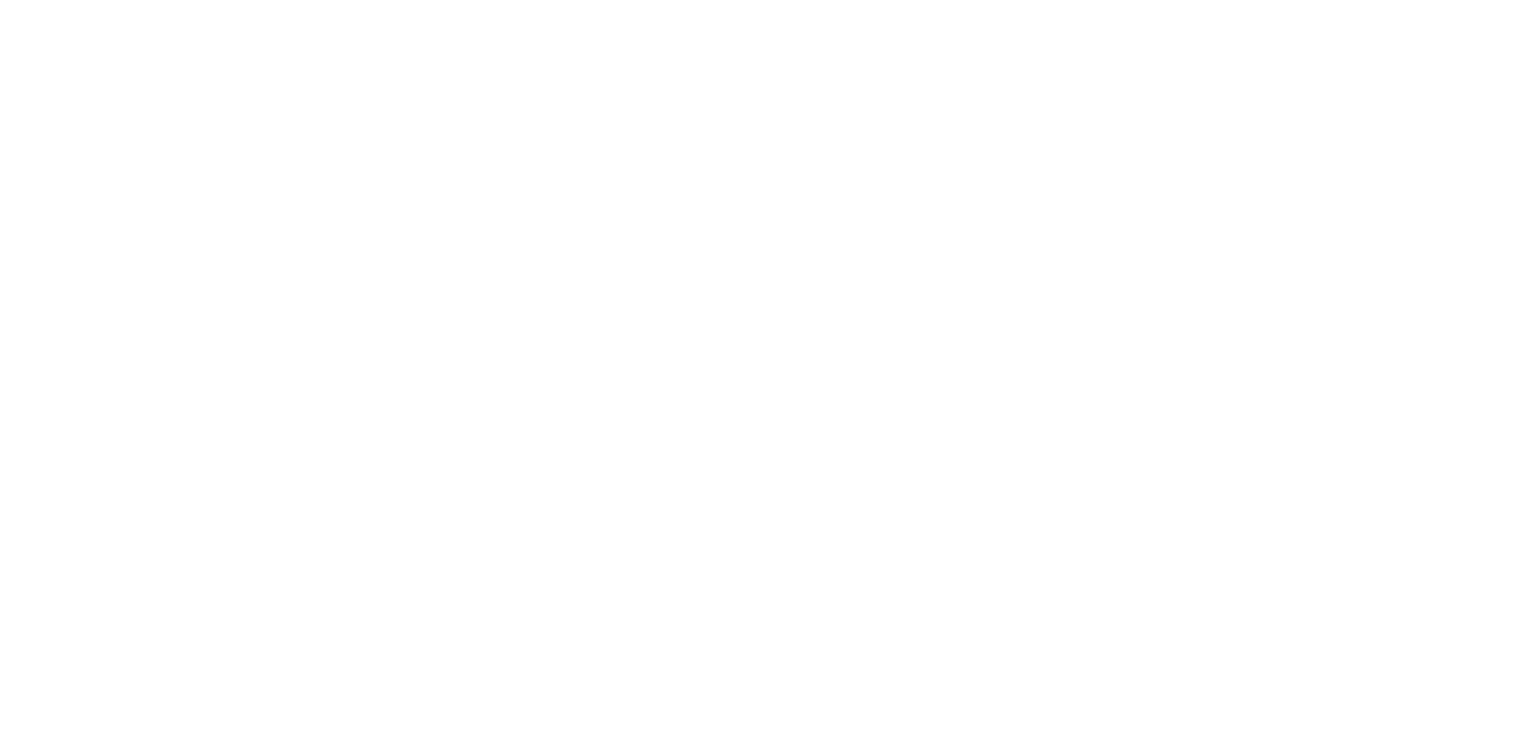 select on "Song" 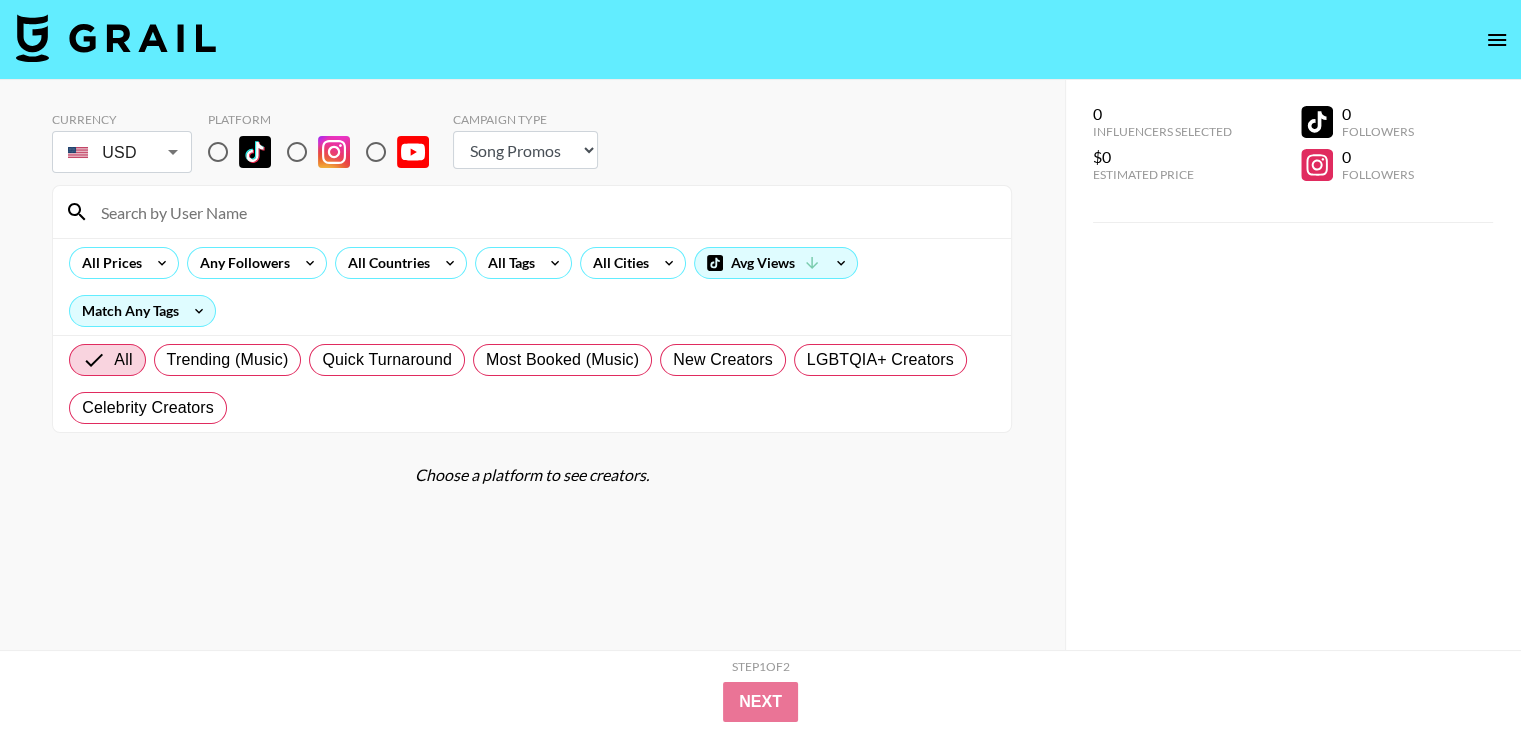 click at bounding box center [544, 212] 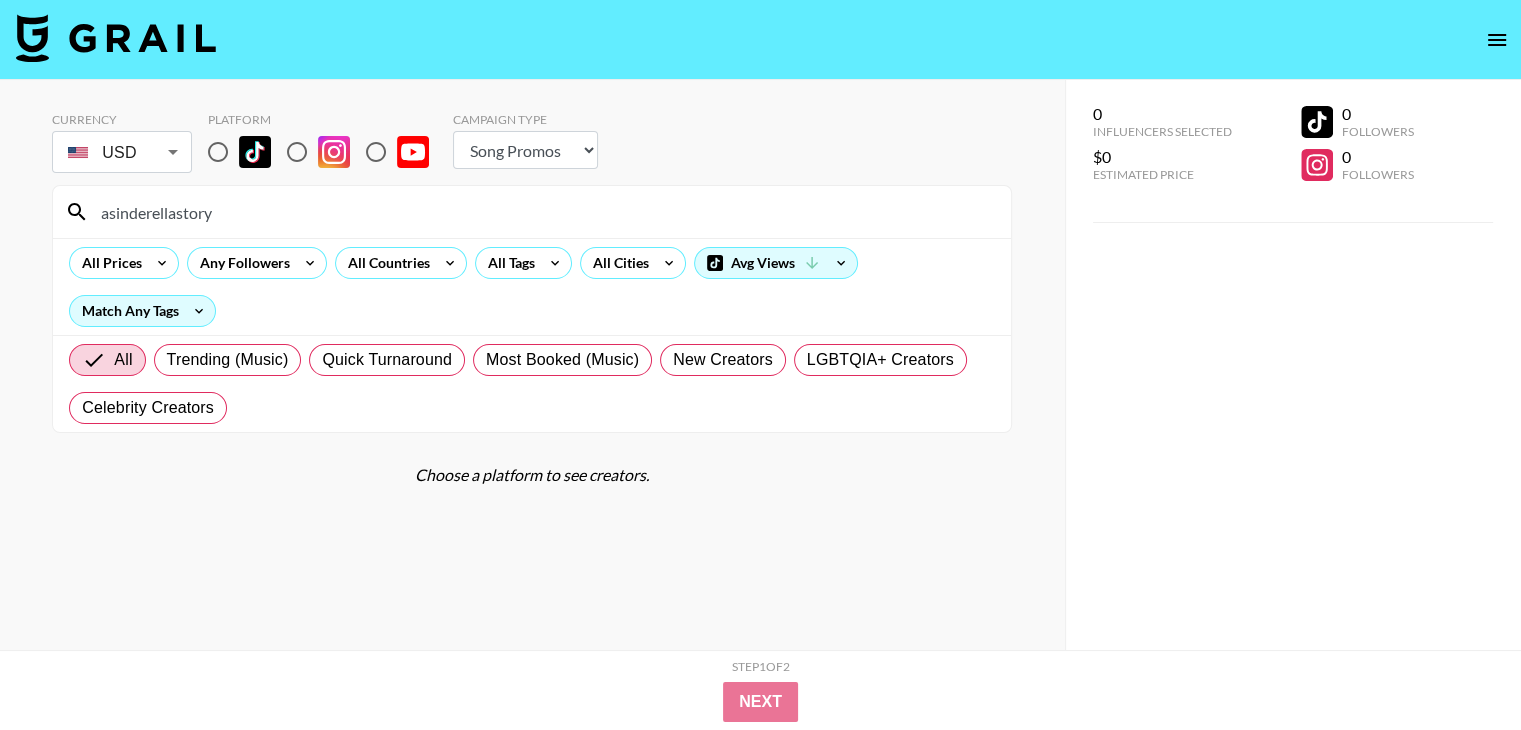 type on "asinderellastory" 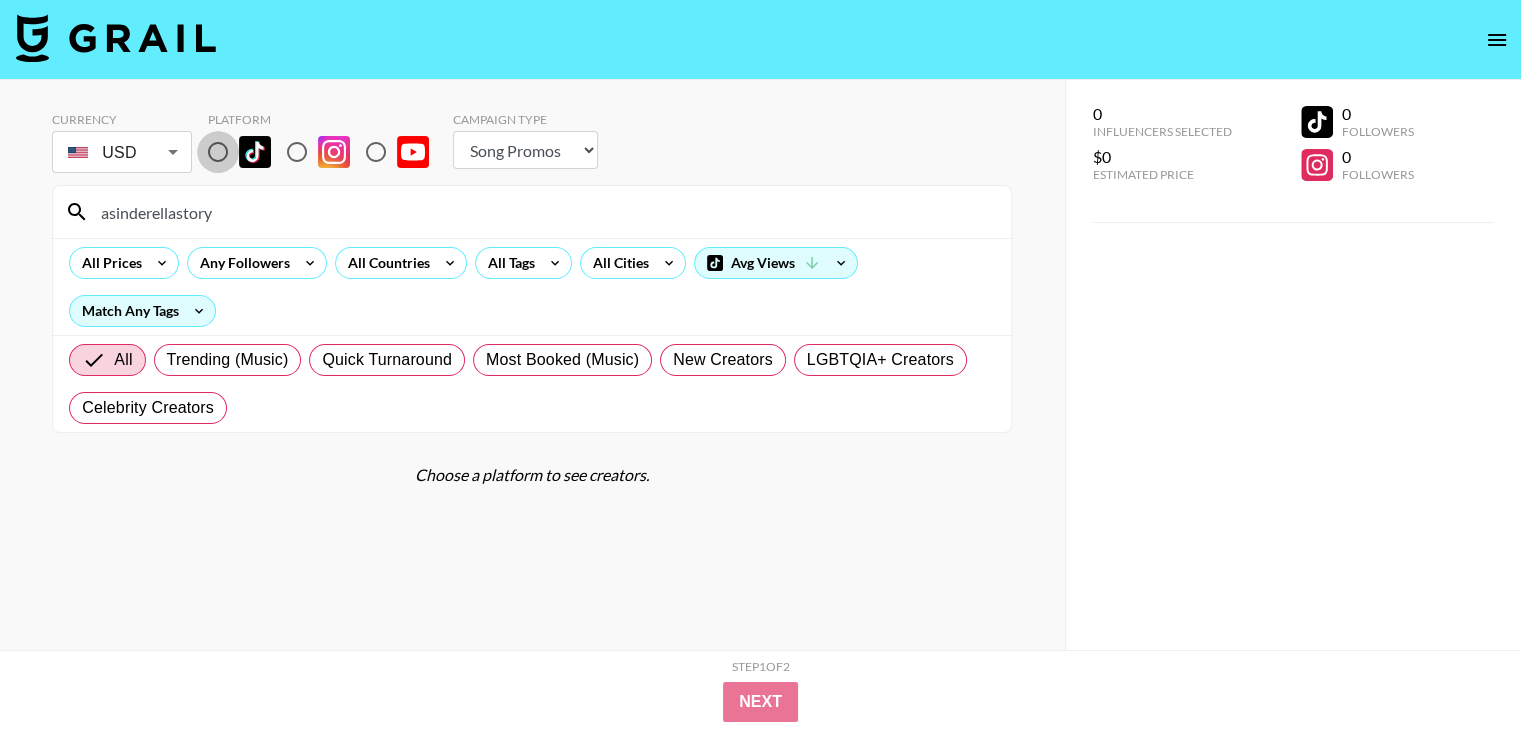 click at bounding box center [218, 152] 